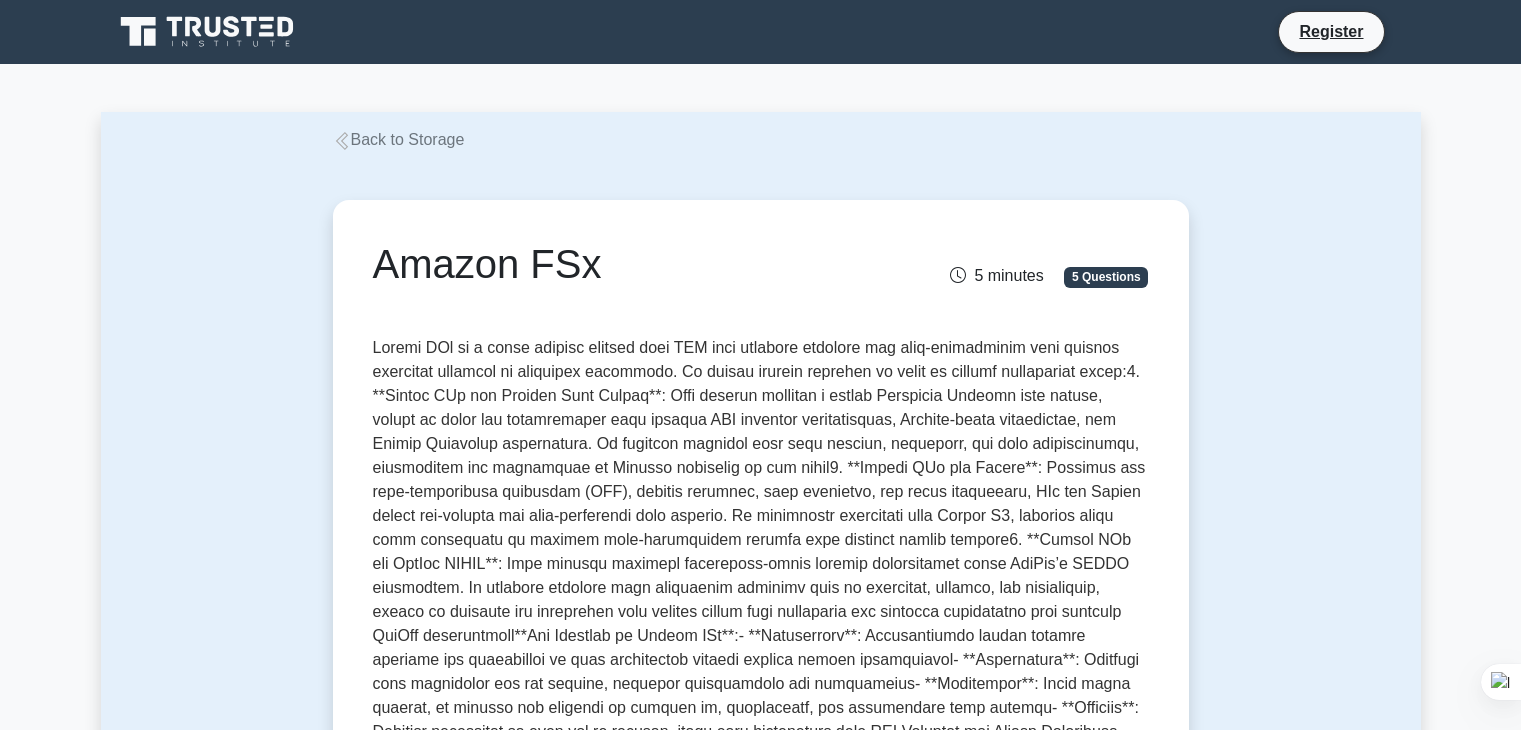 scroll, scrollTop: 1344, scrollLeft: 0, axis: vertical 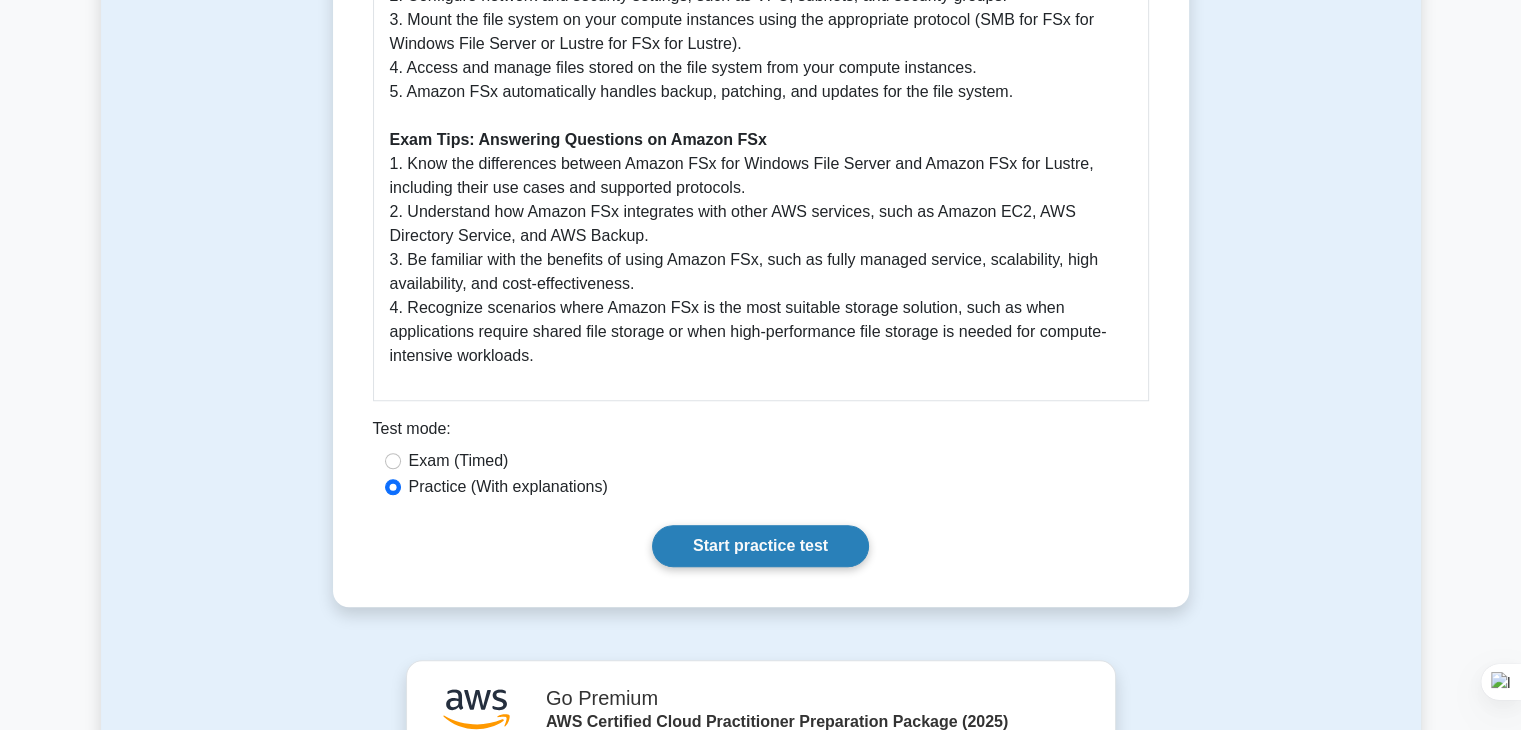click on "Start practice test" at bounding box center (760, 546) 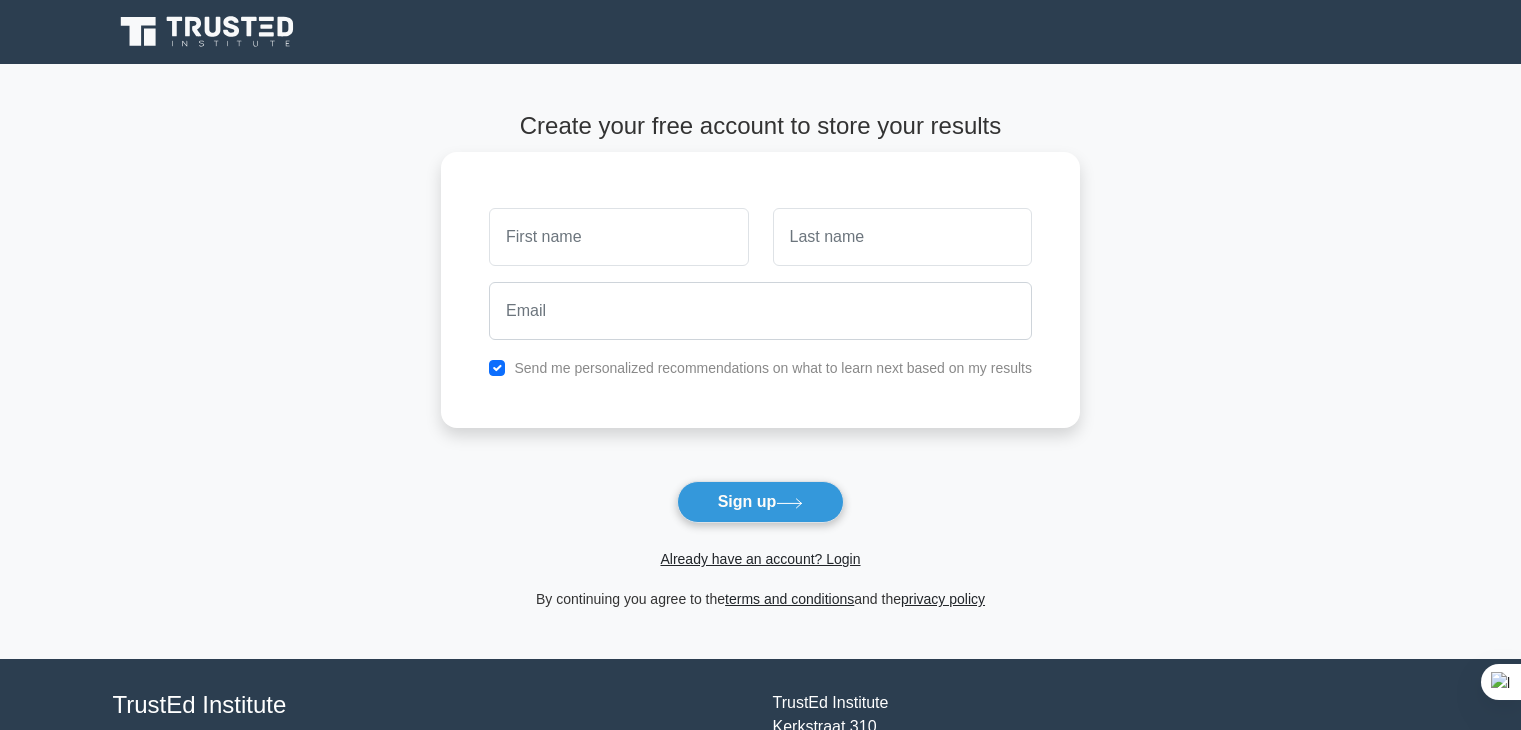 scroll, scrollTop: 0, scrollLeft: 0, axis: both 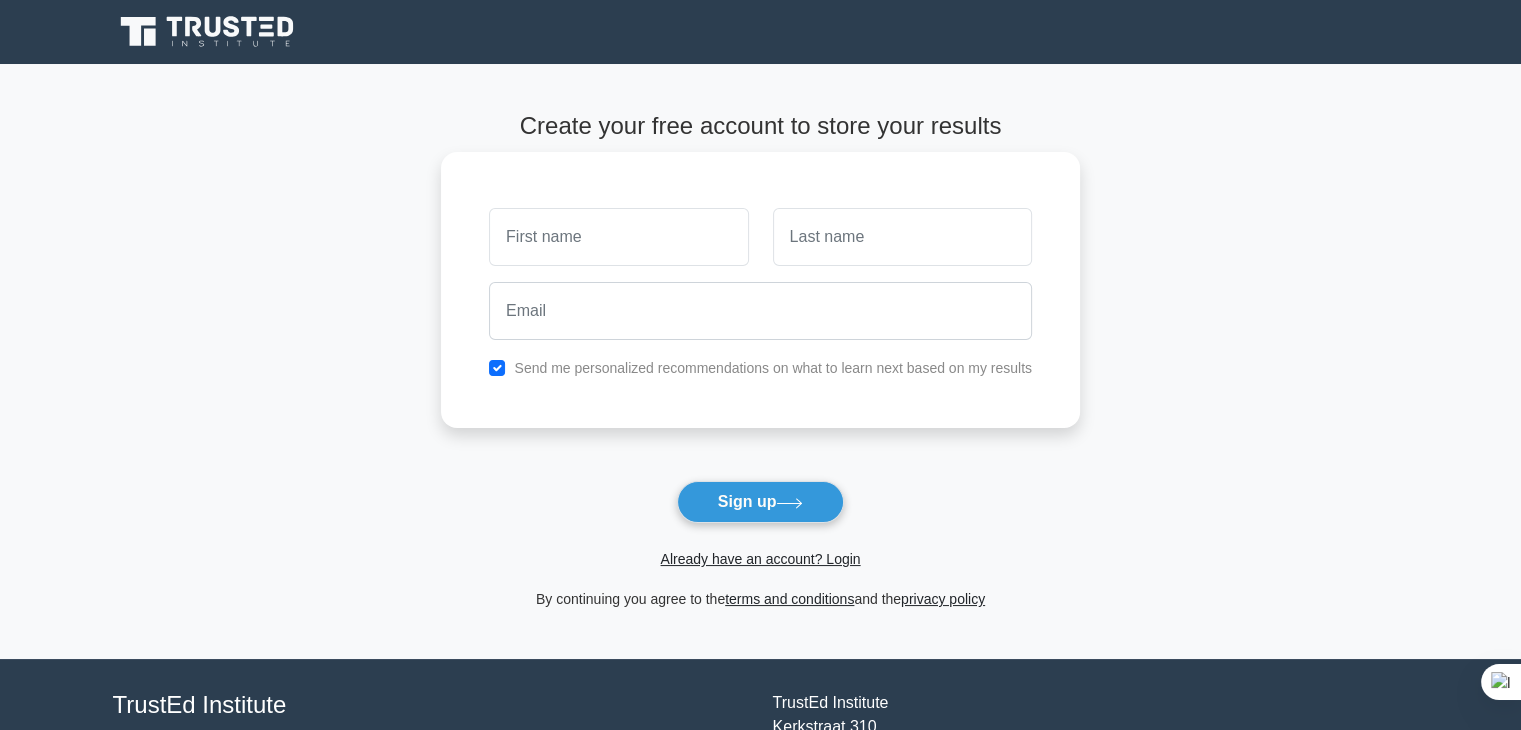click at bounding box center [618, 237] 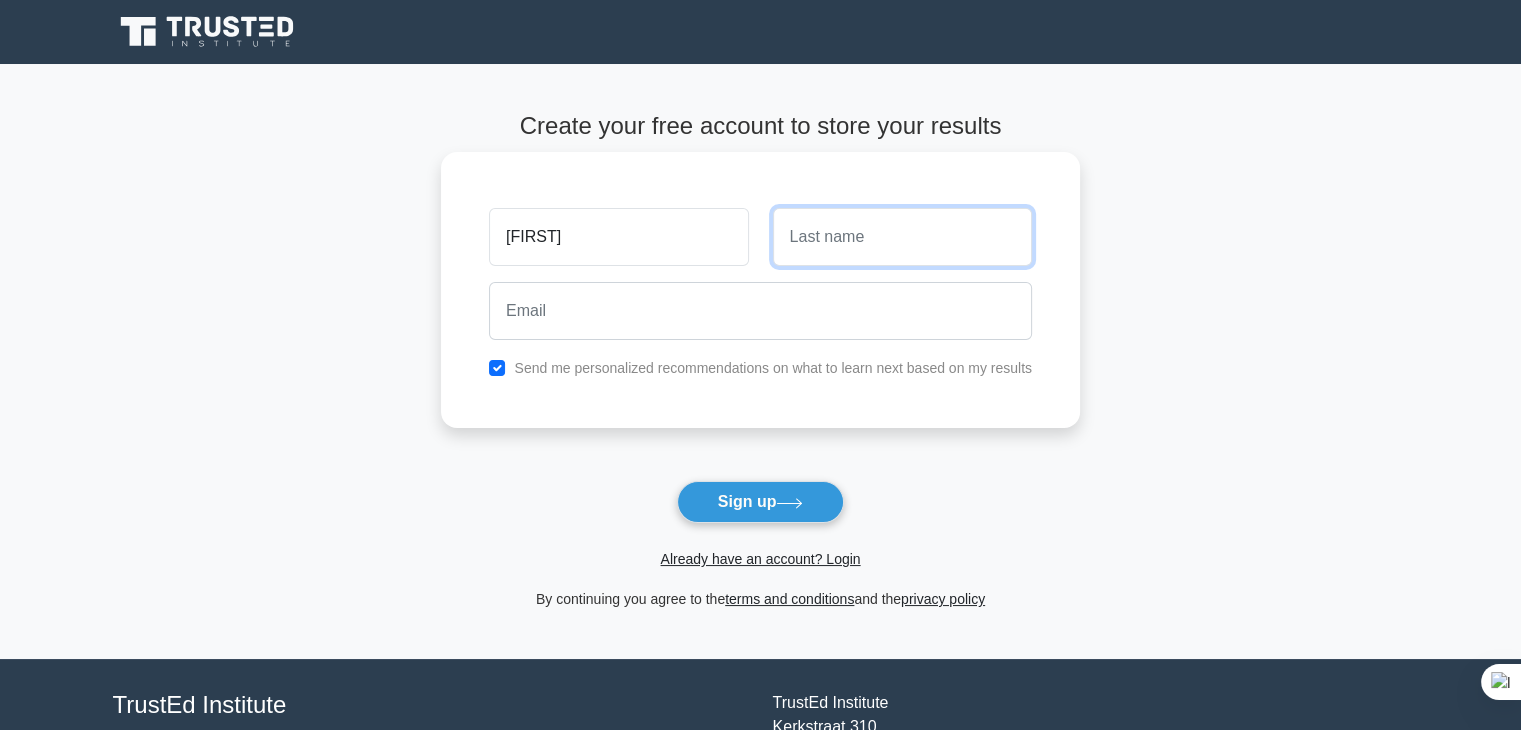 drag, startPoint x: 859, startPoint y: 228, endPoint x: 888, endPoint y: 309, distance: 86.034874 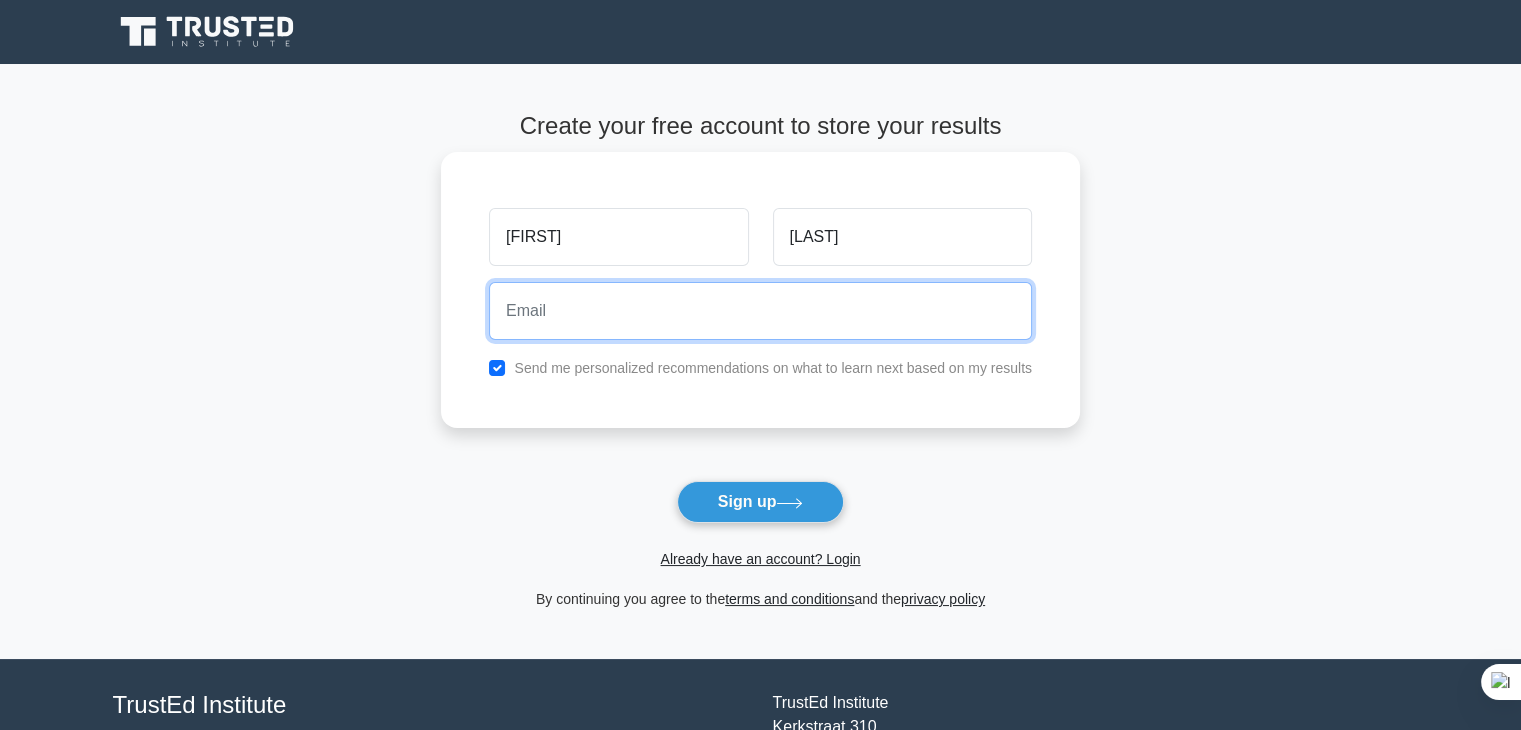 click at bounding box center [760, 311] 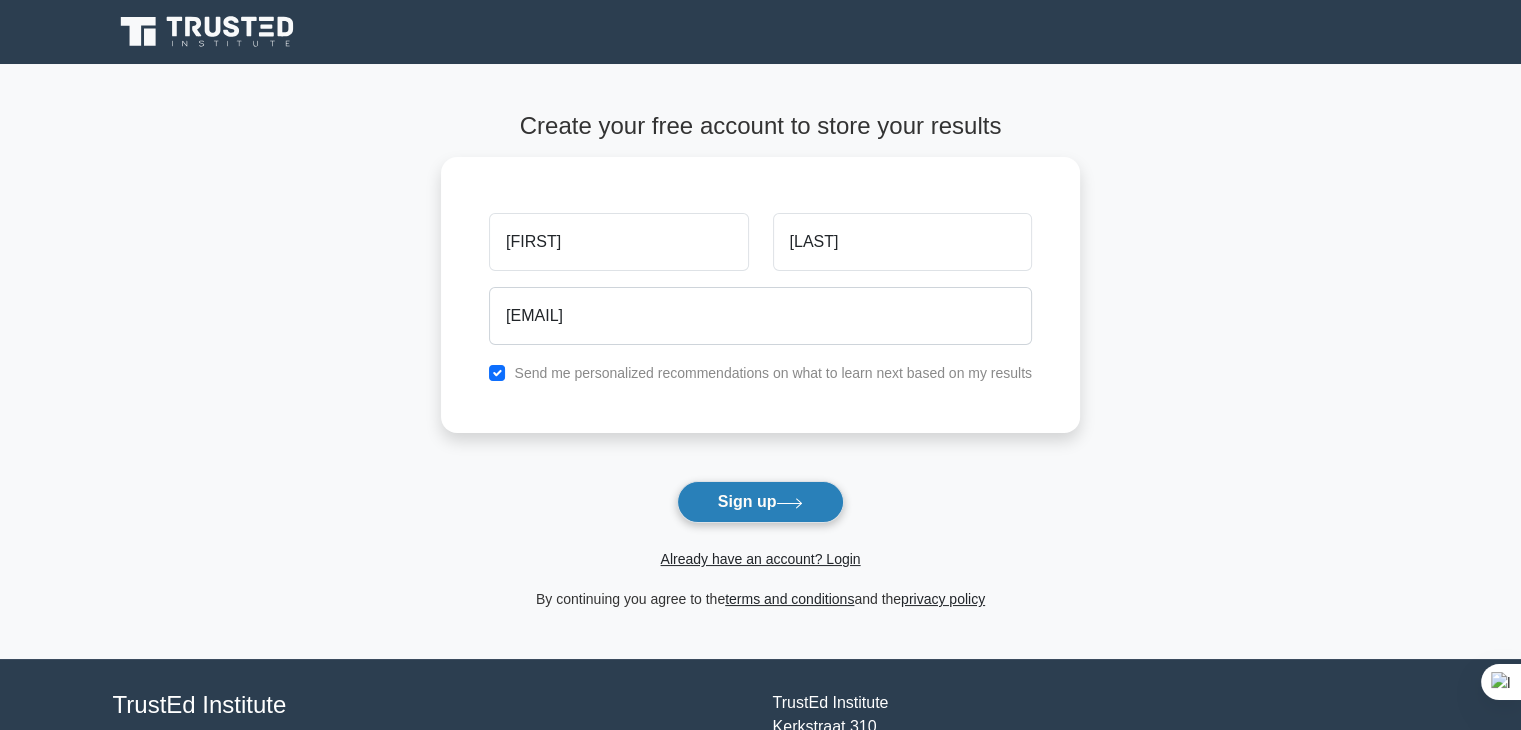 click on "Sign up" at bounding box center [761, 502] 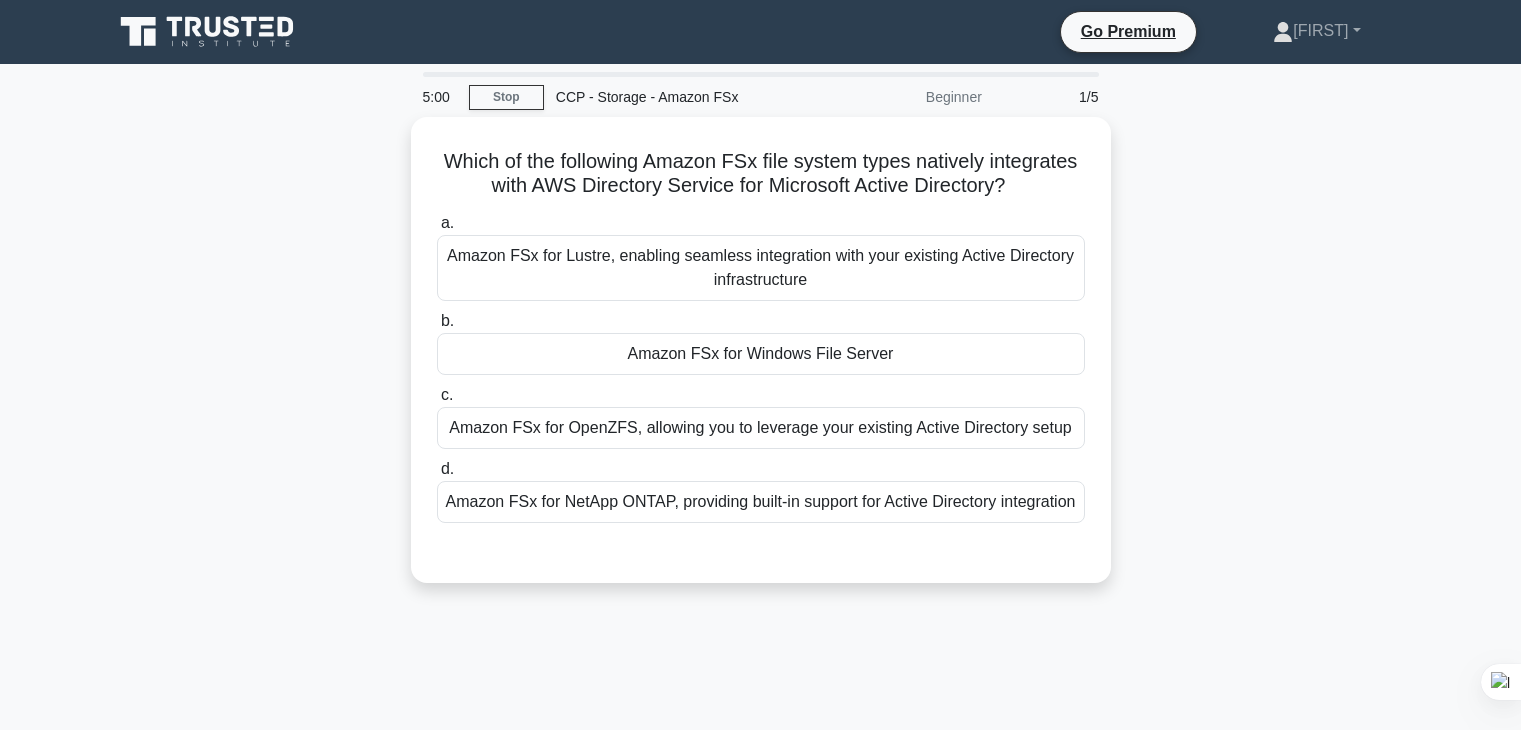 scroll, scrollTop: 0, scrollLeft: 0, axis: both 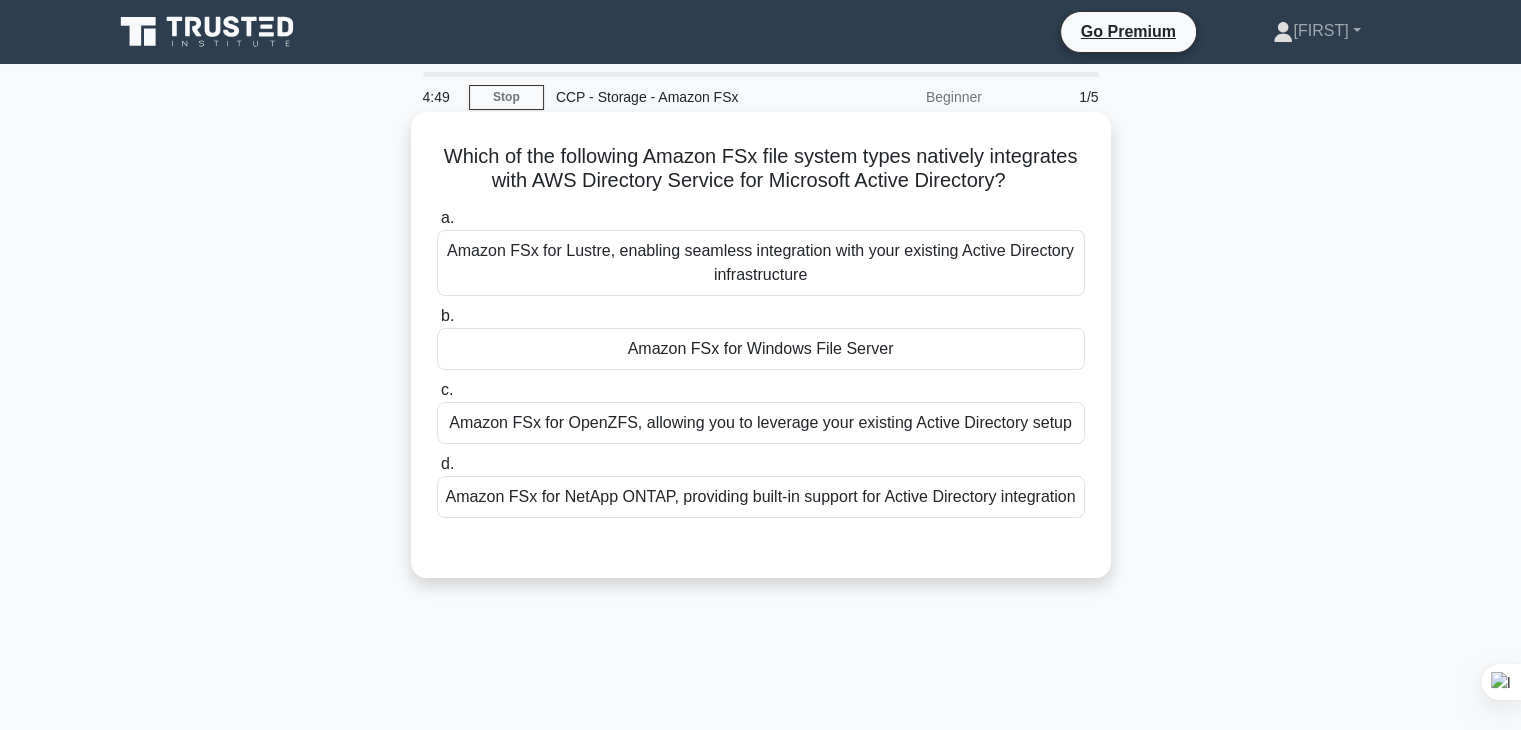 click on "Amazon FSx for Windows File Server" at bounding box center (761, 349) 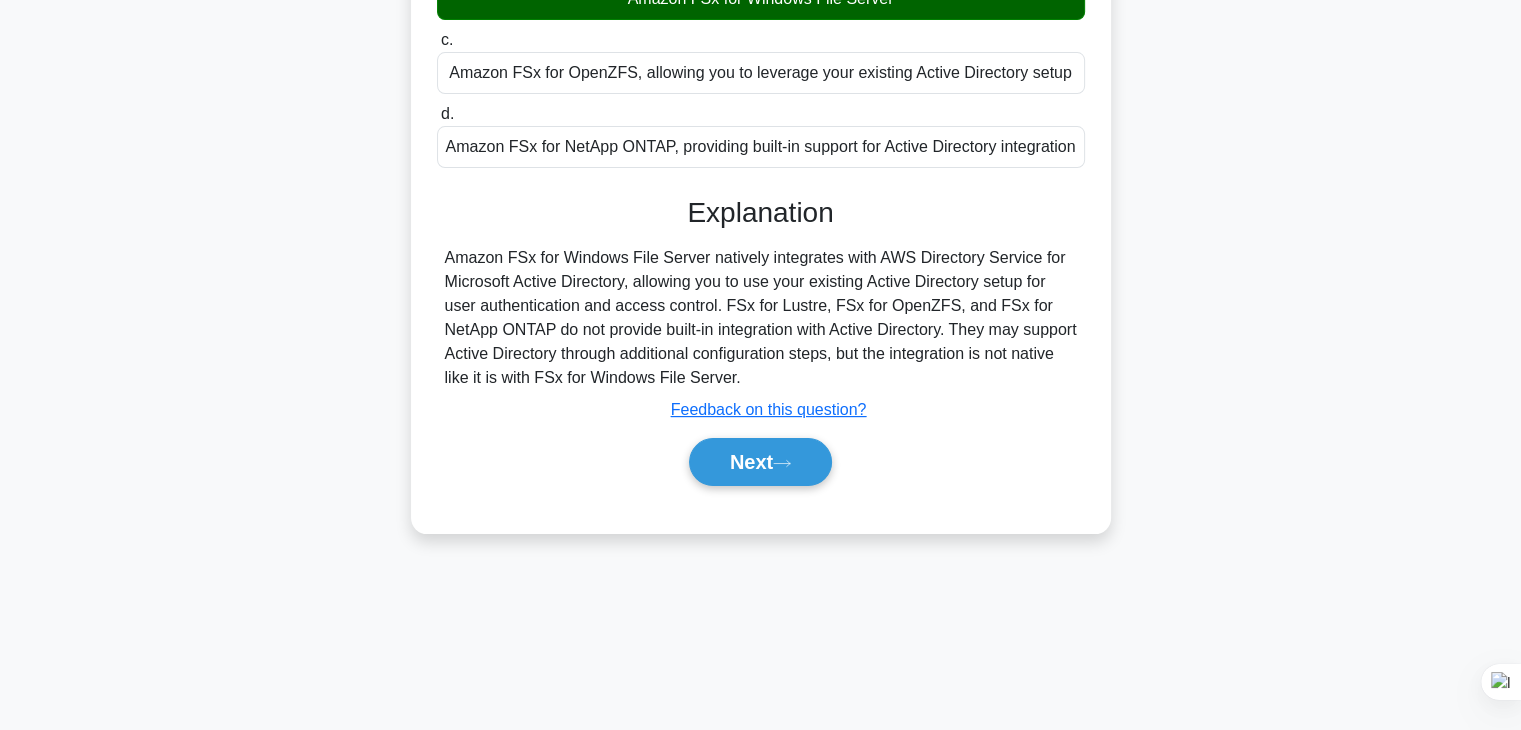 scroll, scrollTop: 338, scrollLeft: 0, axis: vertical 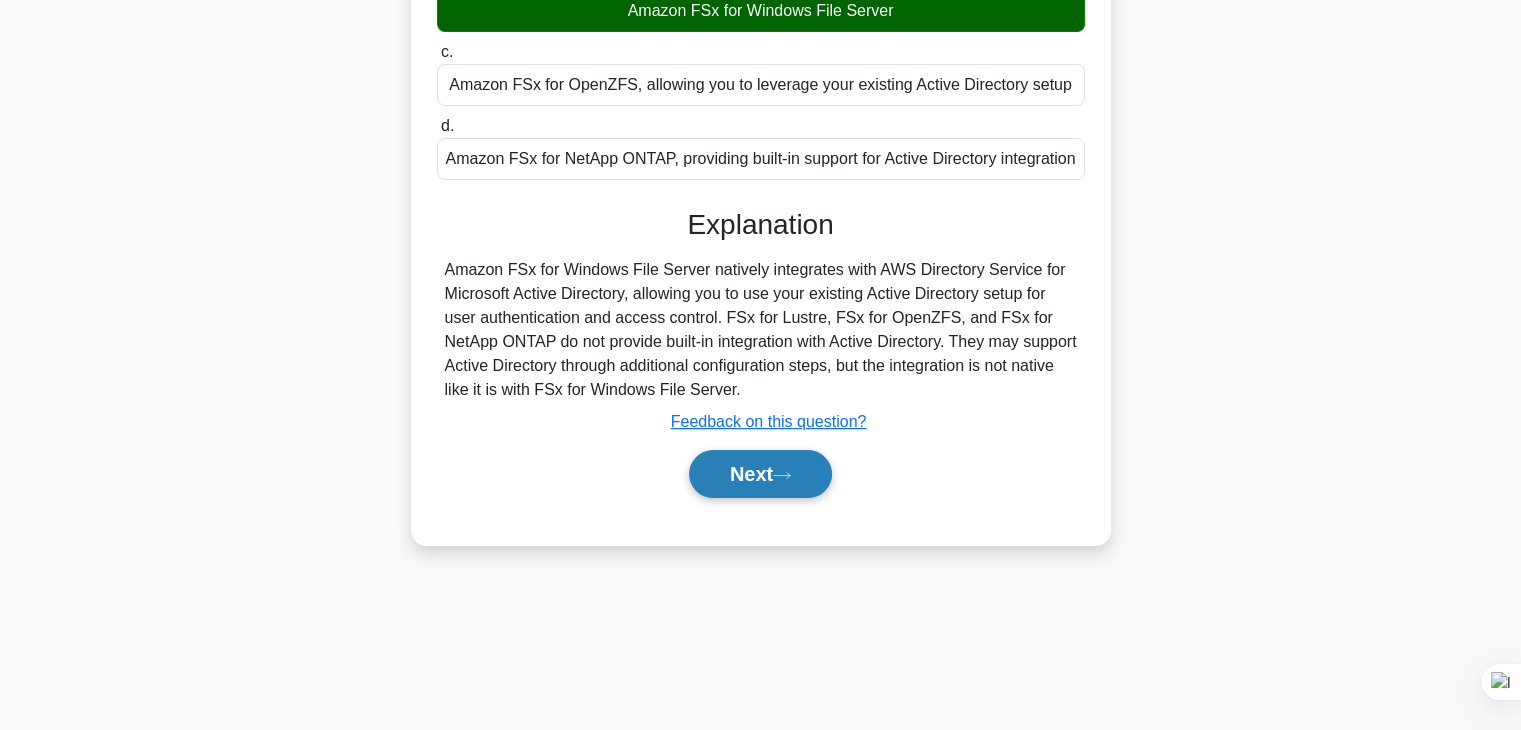 click on "Next" at bounding box center (760, 474) 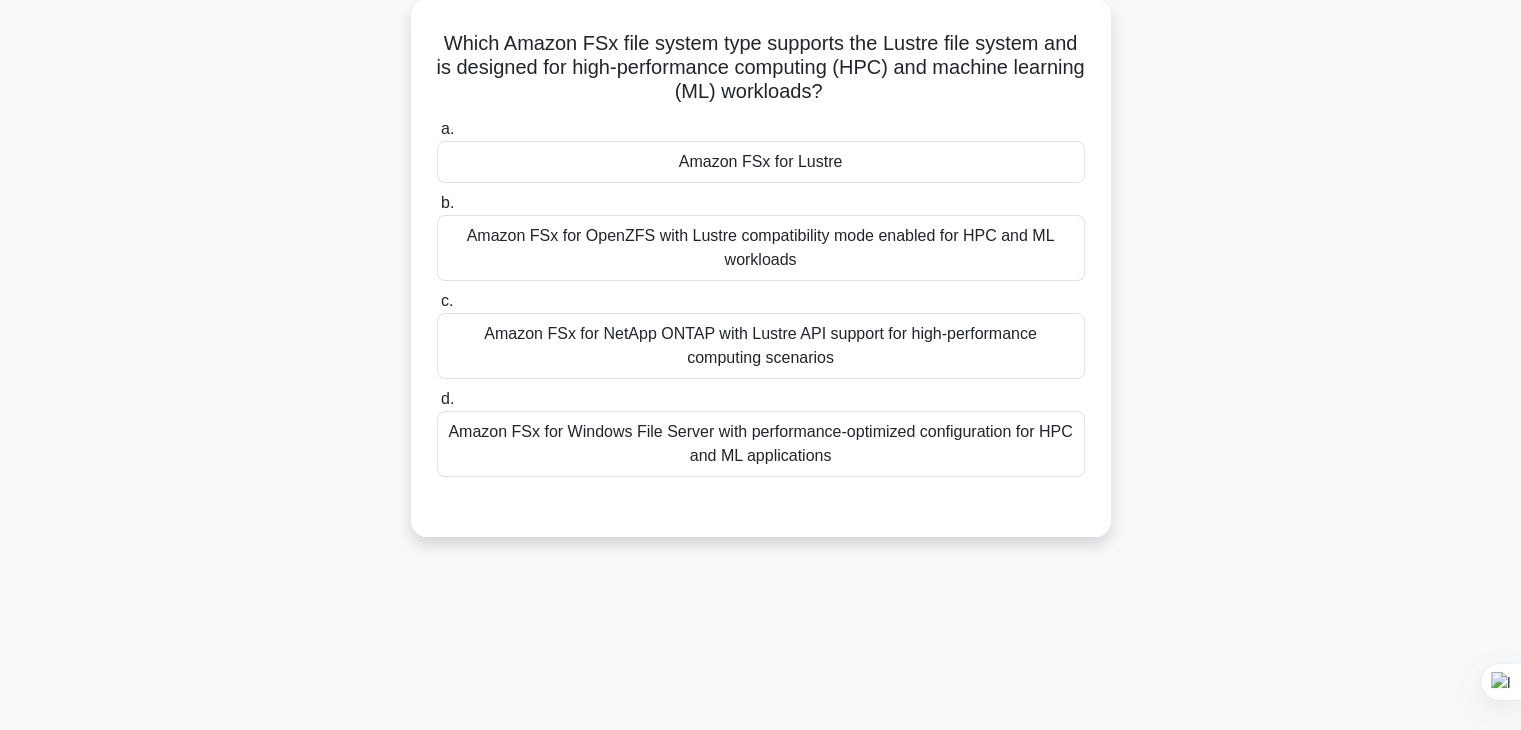 scroll, scrollTop: 0, scrollLeft: 0, axis: both 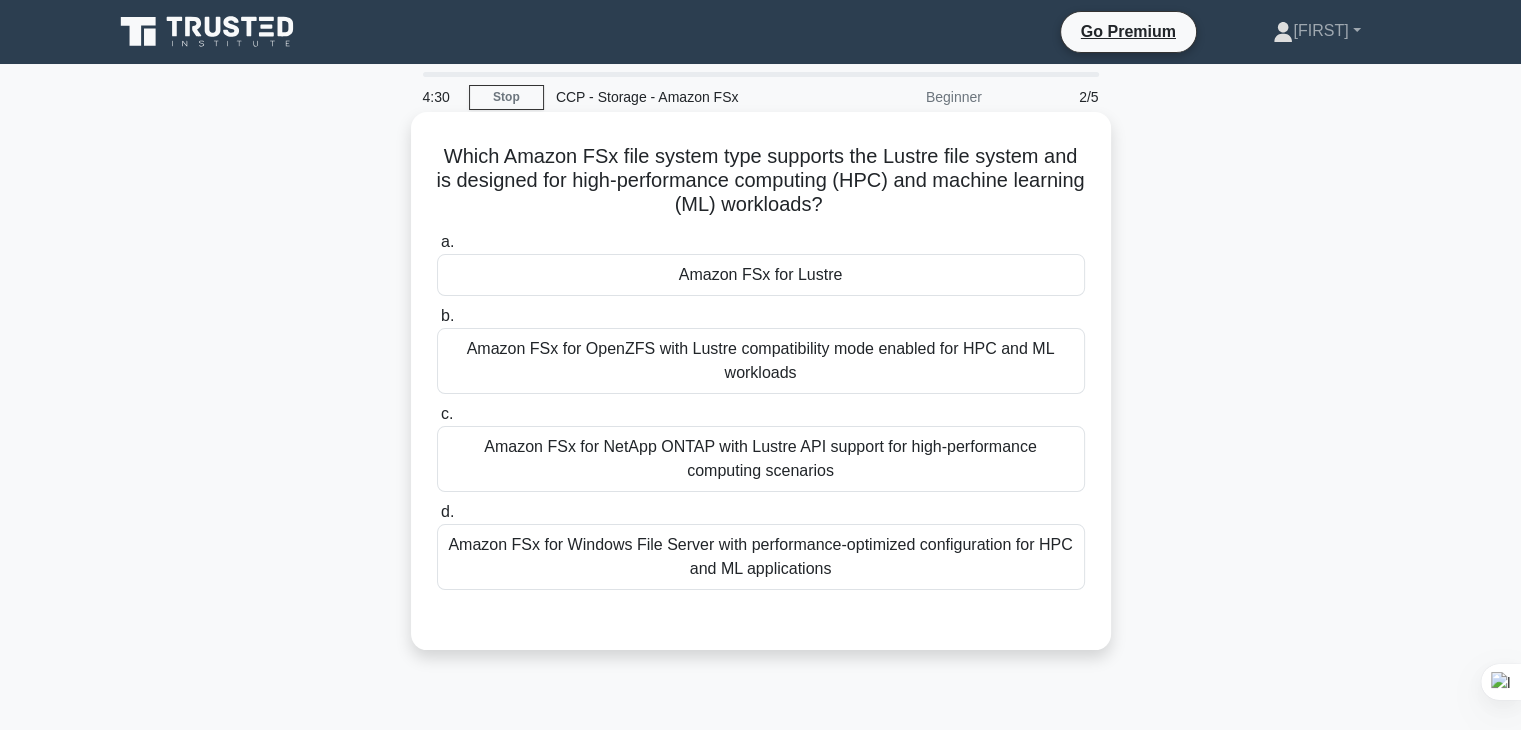 click on "Amazon FSx for Lustre" at bounding box center (761, 275) 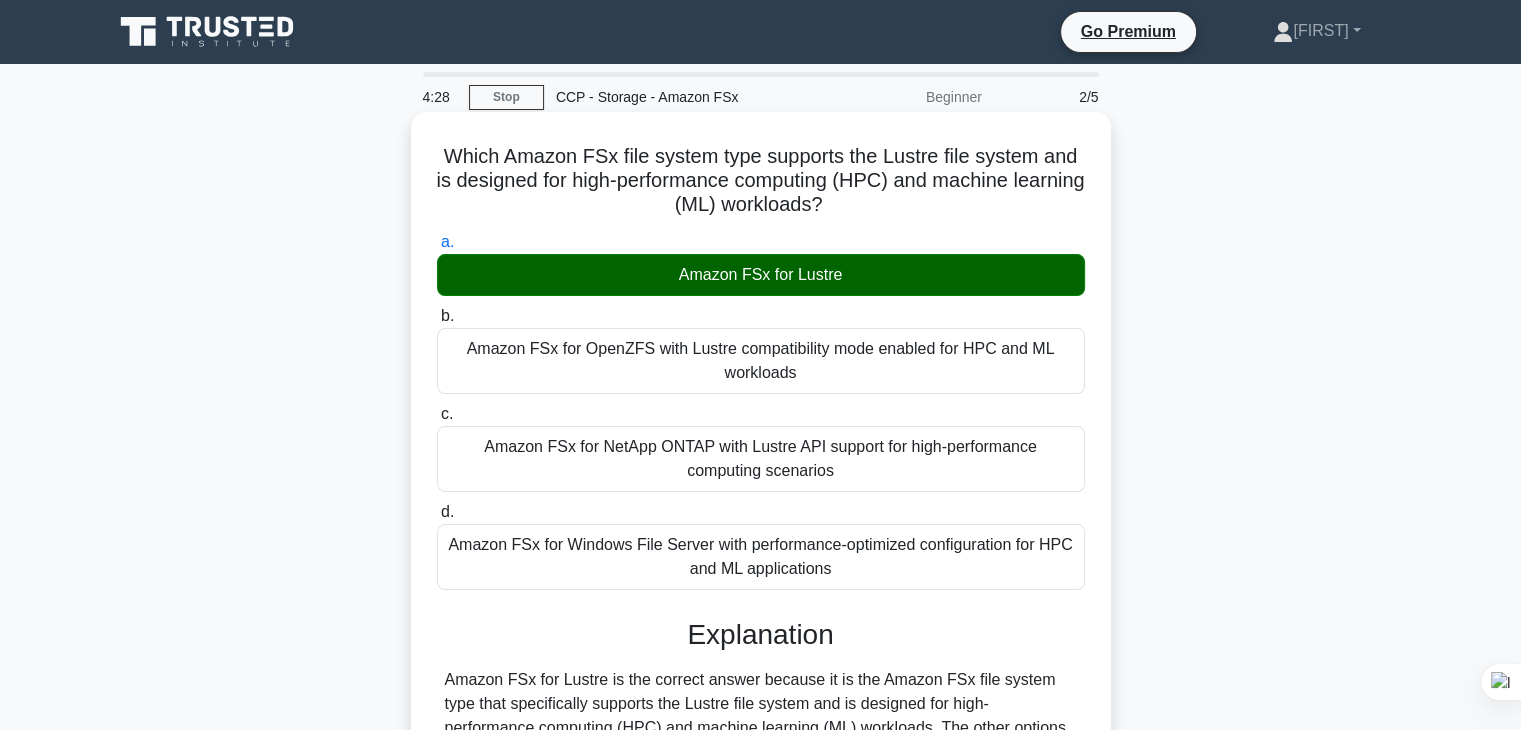scroll, scrollTop: 351, scrollLeft: 0, axis: vertical 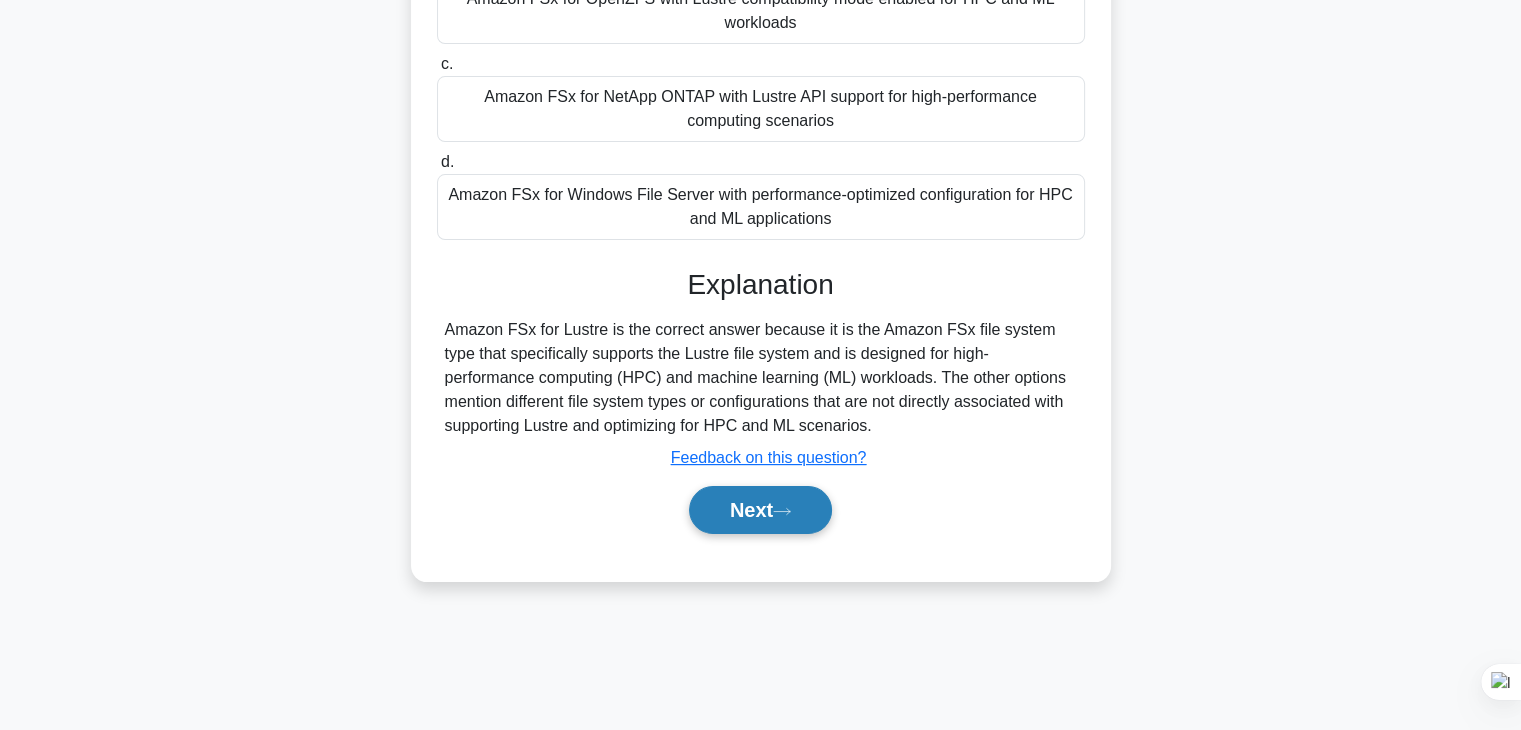 click on "Next" at bounding box center [760, 510] 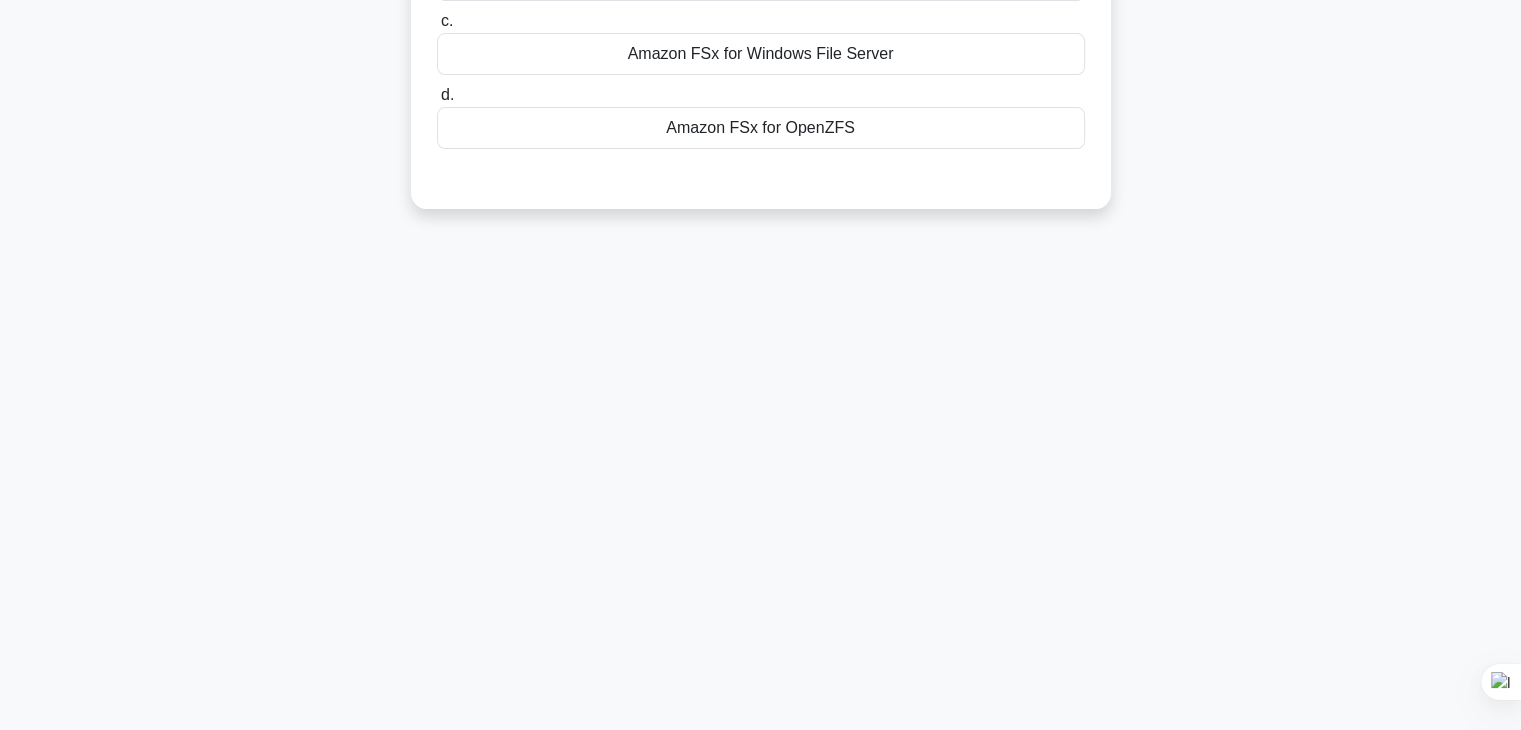 scroll, scrollTop: 0, scrollLeft: 0, axis: both 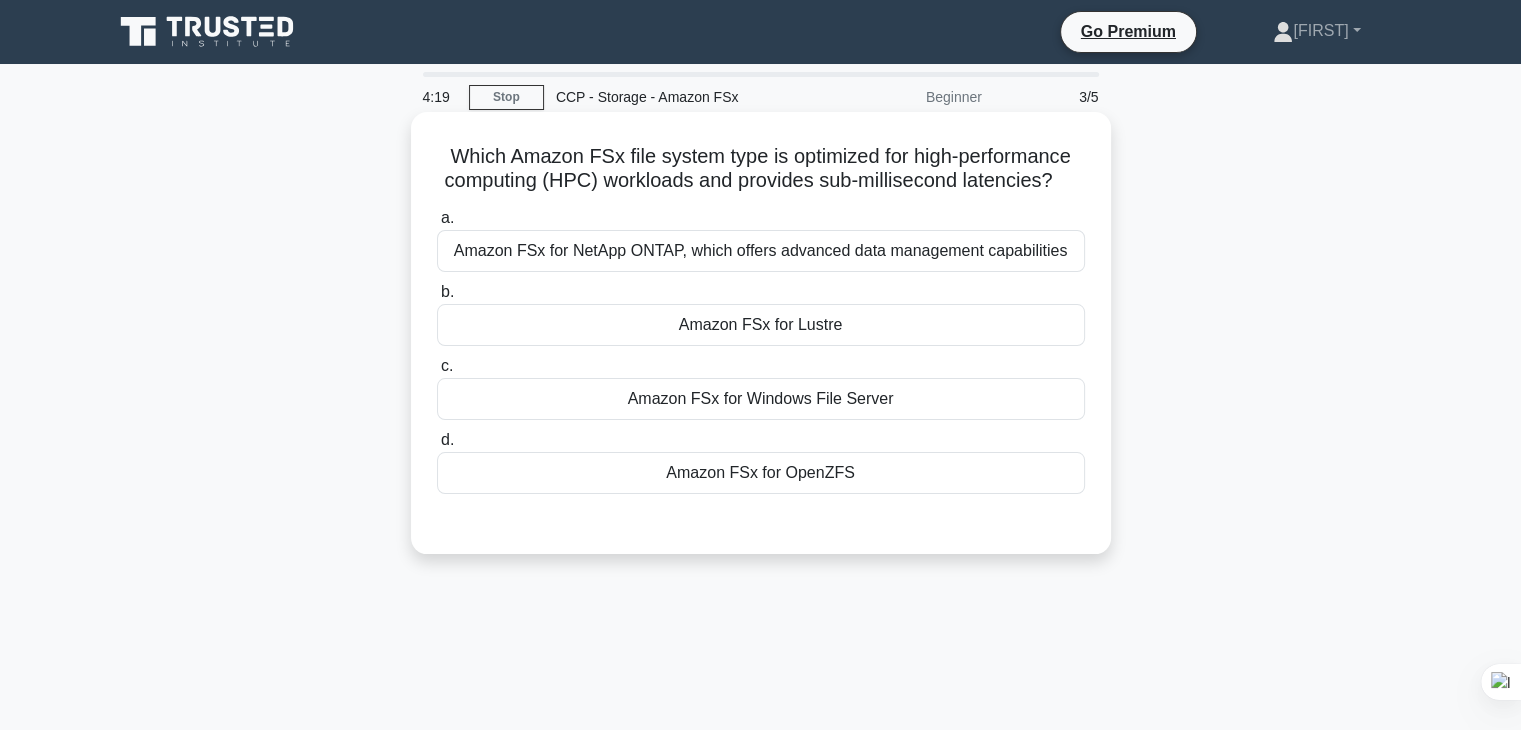 click on "Amazon FSx for Lustre" at bounding box center [761, 325] 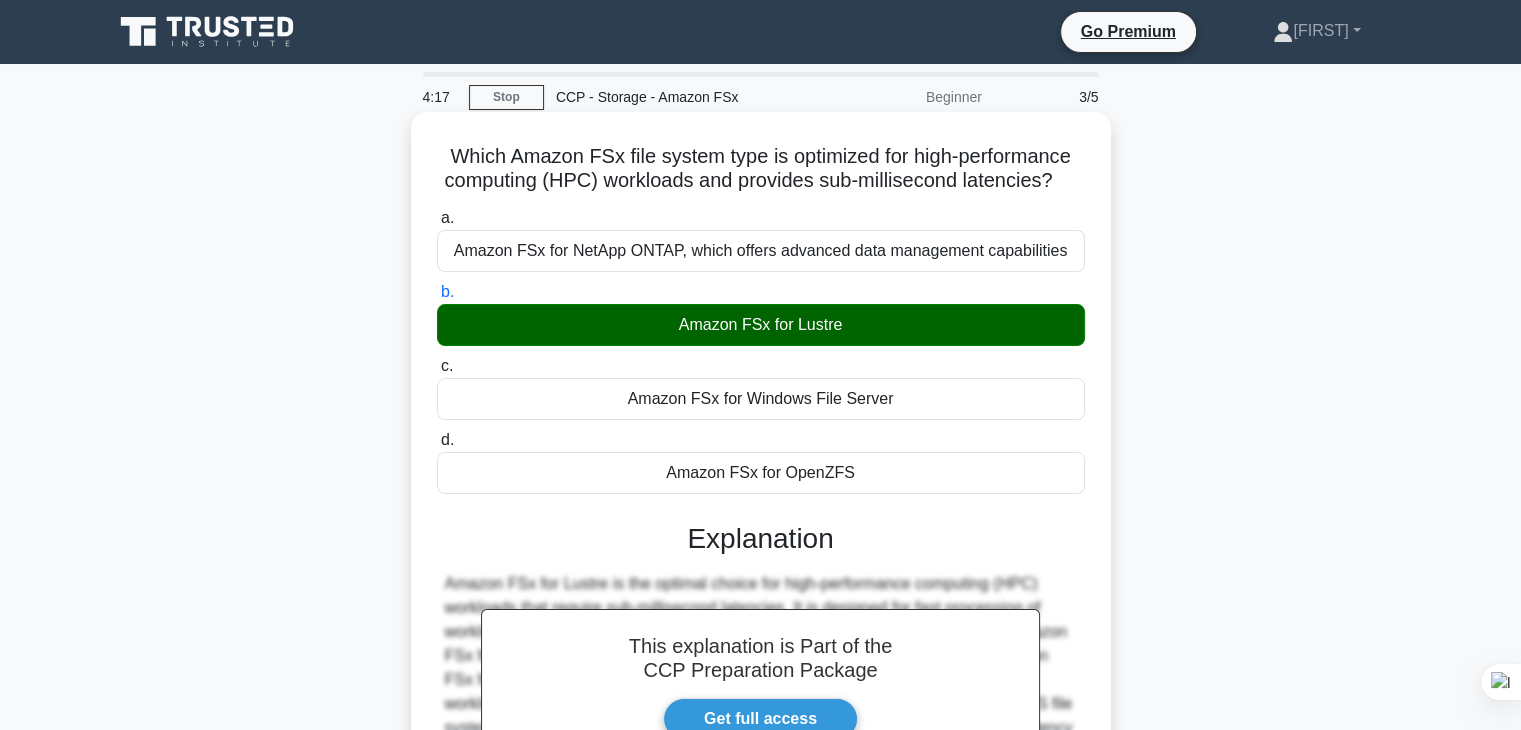 scroll, scrollTop: 351, scrollLeft: 0, axis: vertical 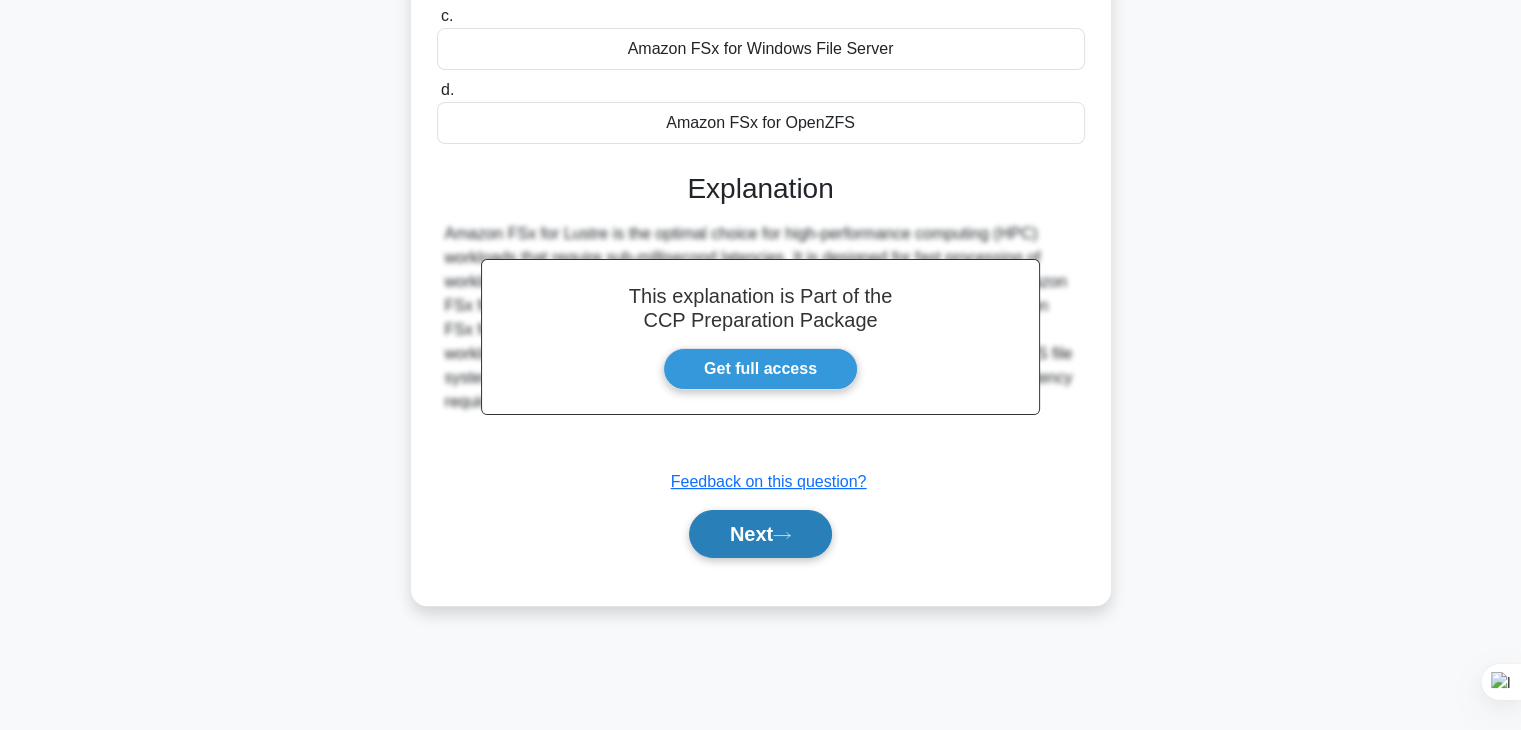click on "Next" at bounding box center (760, 534) 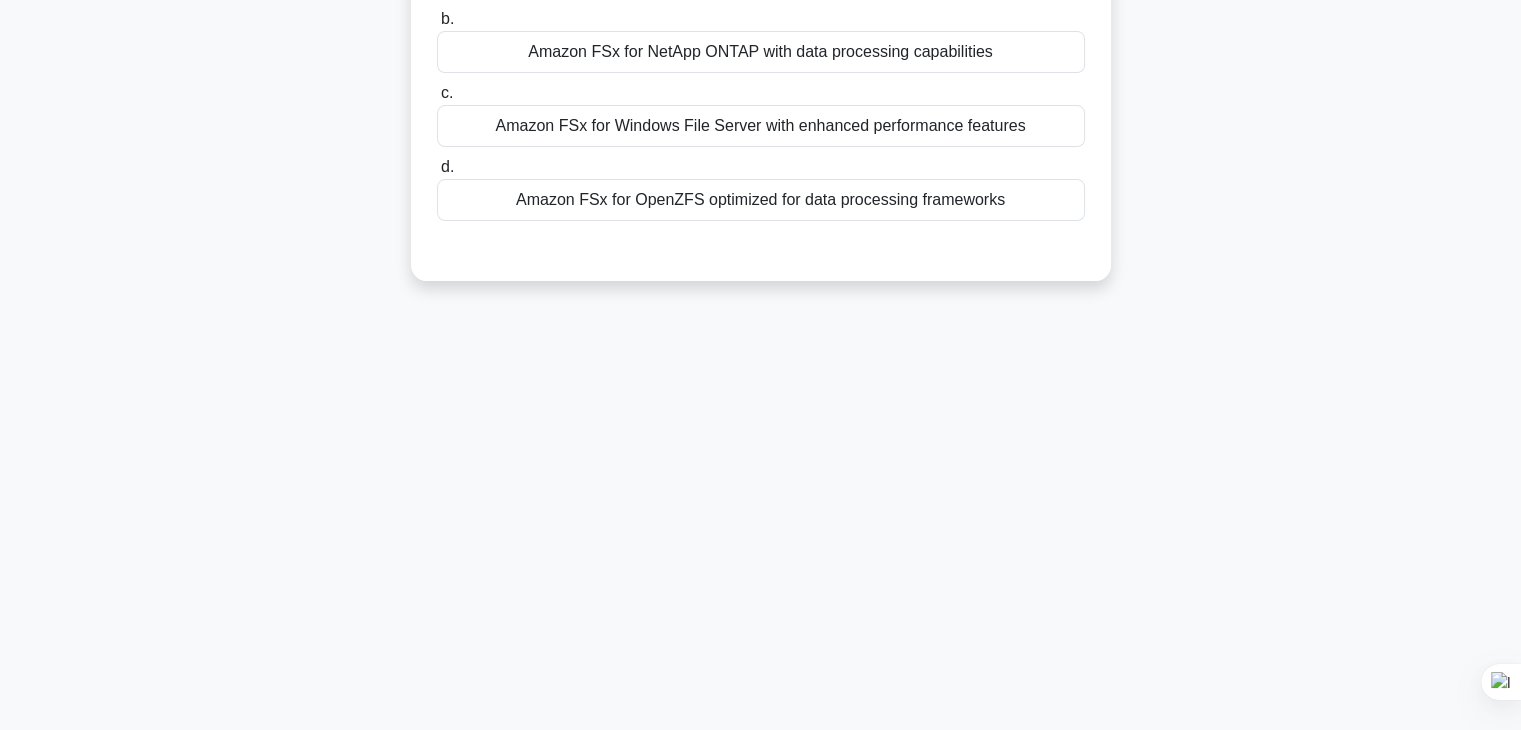 scroll, scrollTop: 0, scrollLeft: 0, axis: both 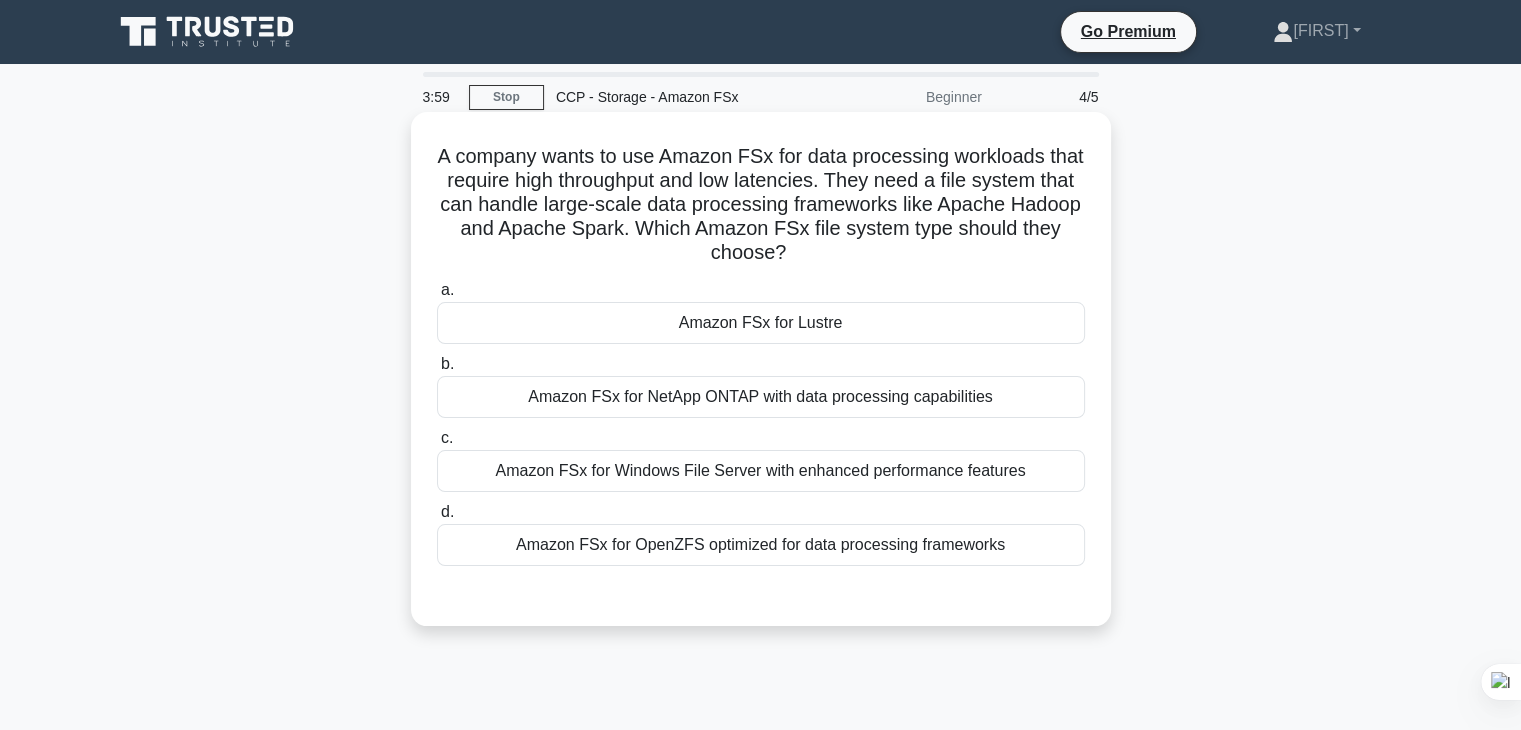 click on "a.
Amazon FSx for Lustre
b.
Amazon FSx for NetApp ONTAP with data processing capabilities
c. d." at bounding box center [761, 422] 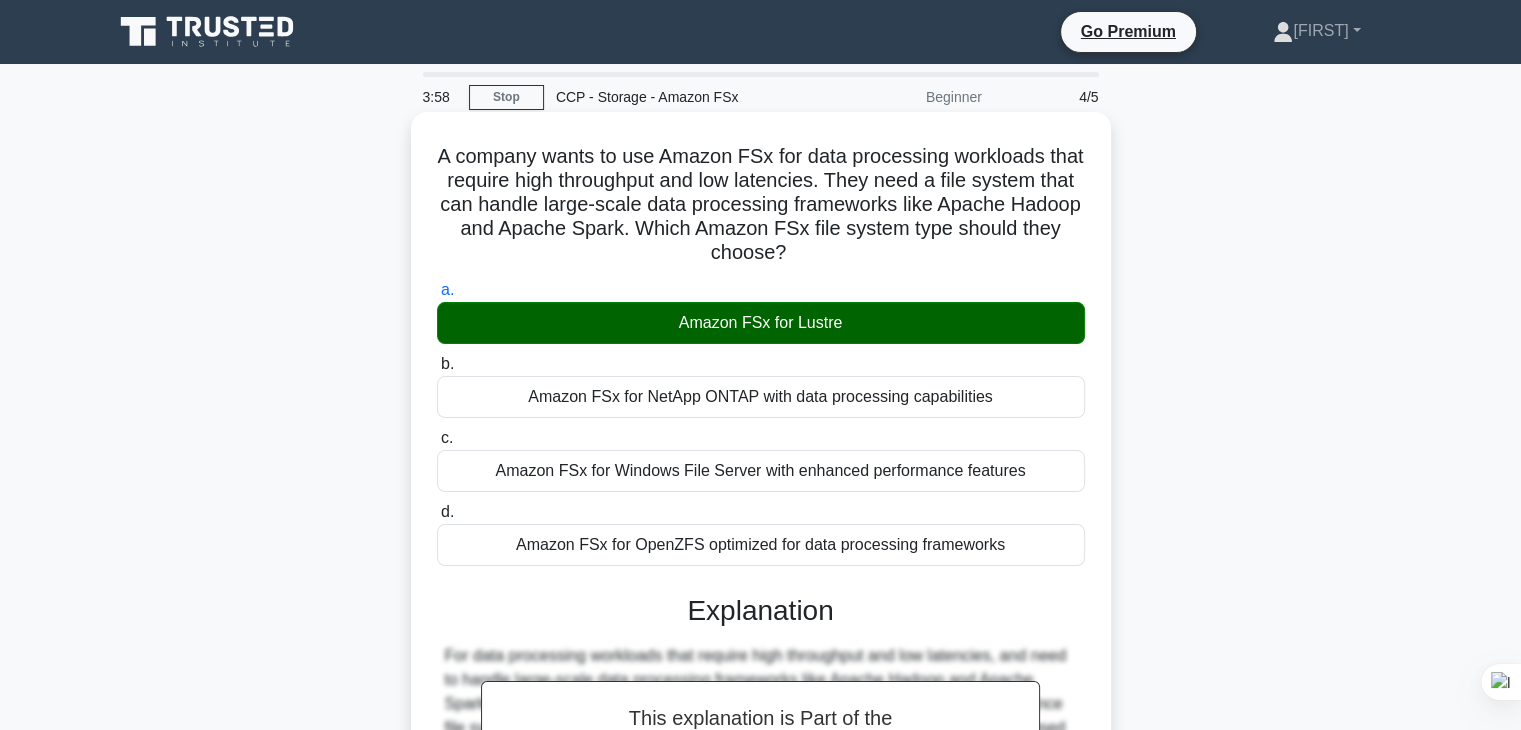 scroll, scrollTop: 351, scrollLeft: 0, axis: vertical 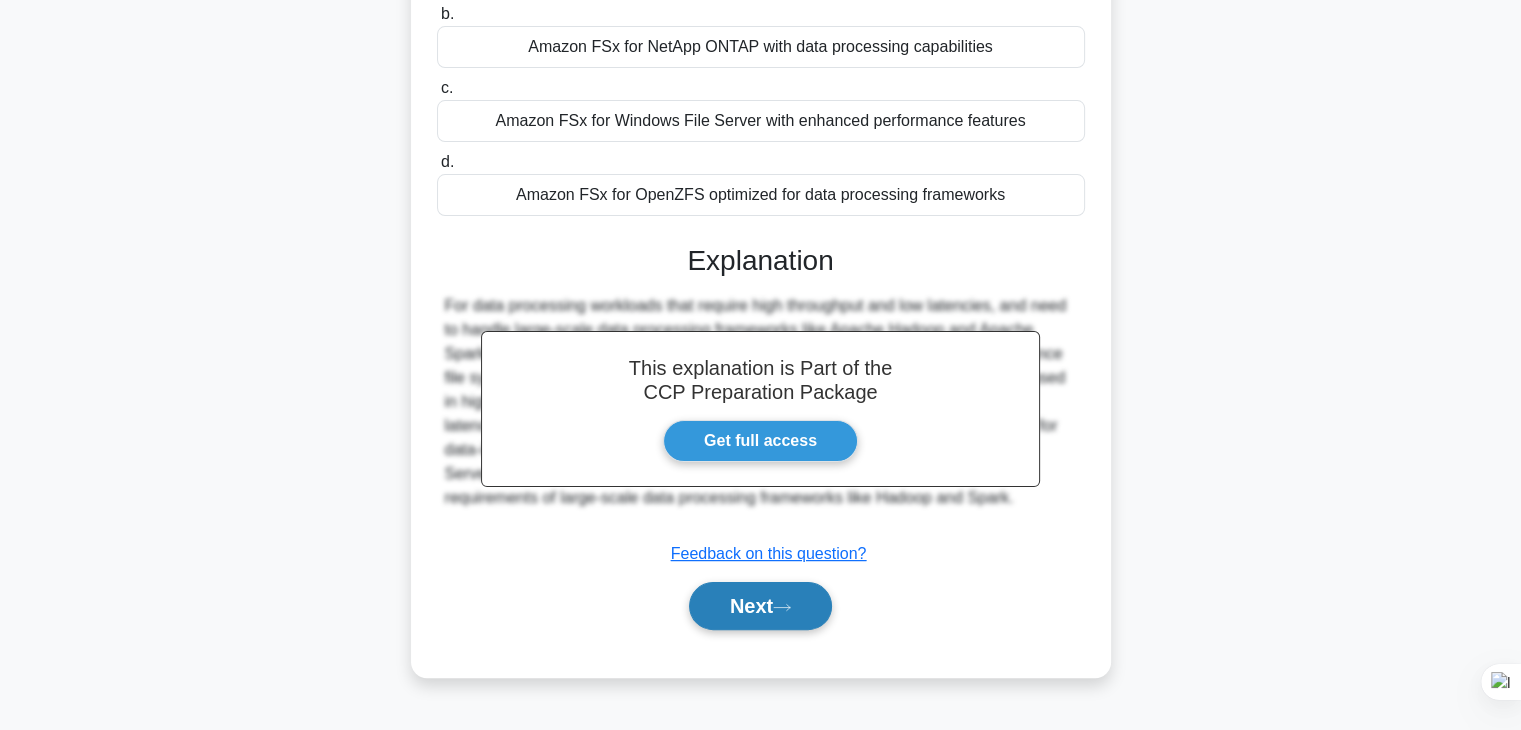 click on "Next" at bounding box center [760, 606] 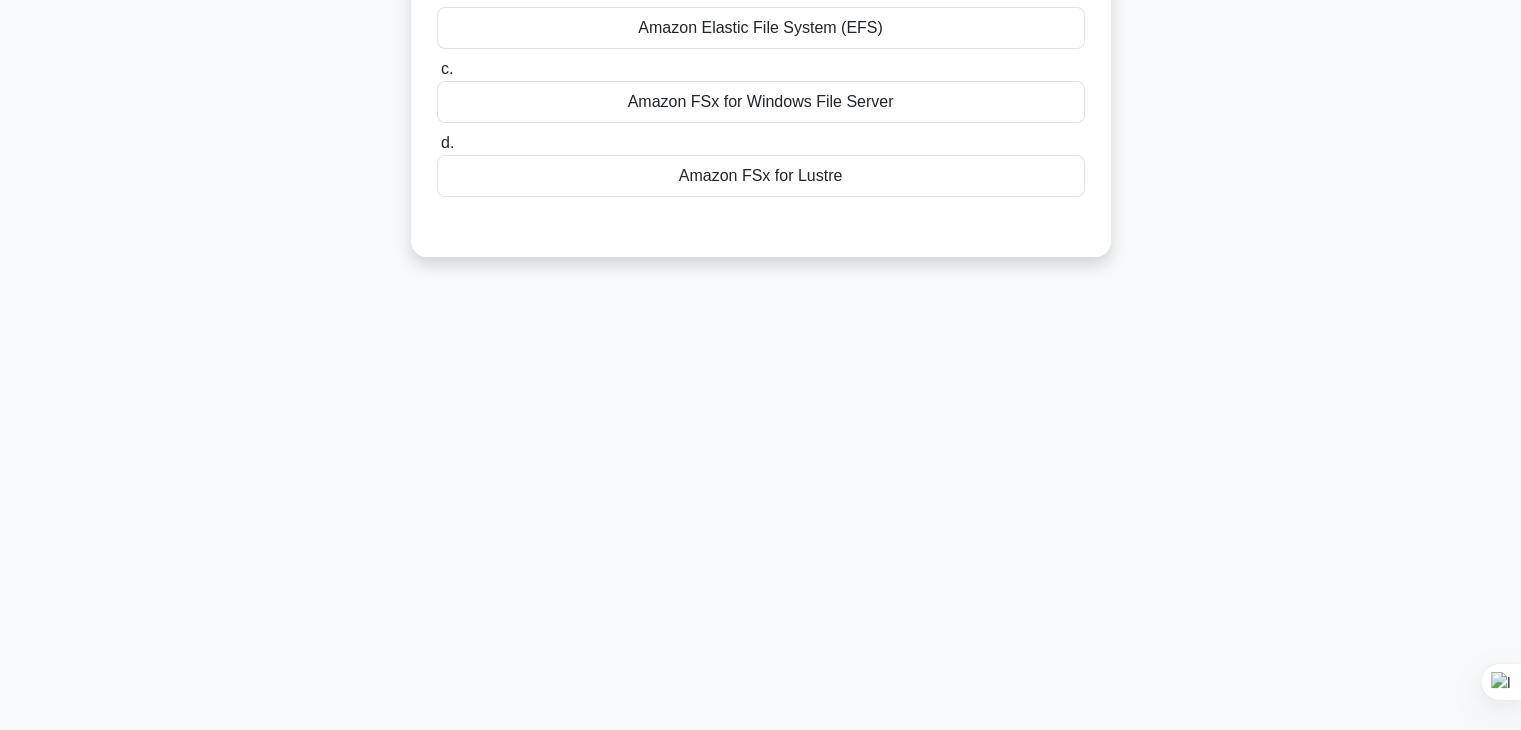 scroll, scrollTop: 0, scrollLeft: 0, axis: both 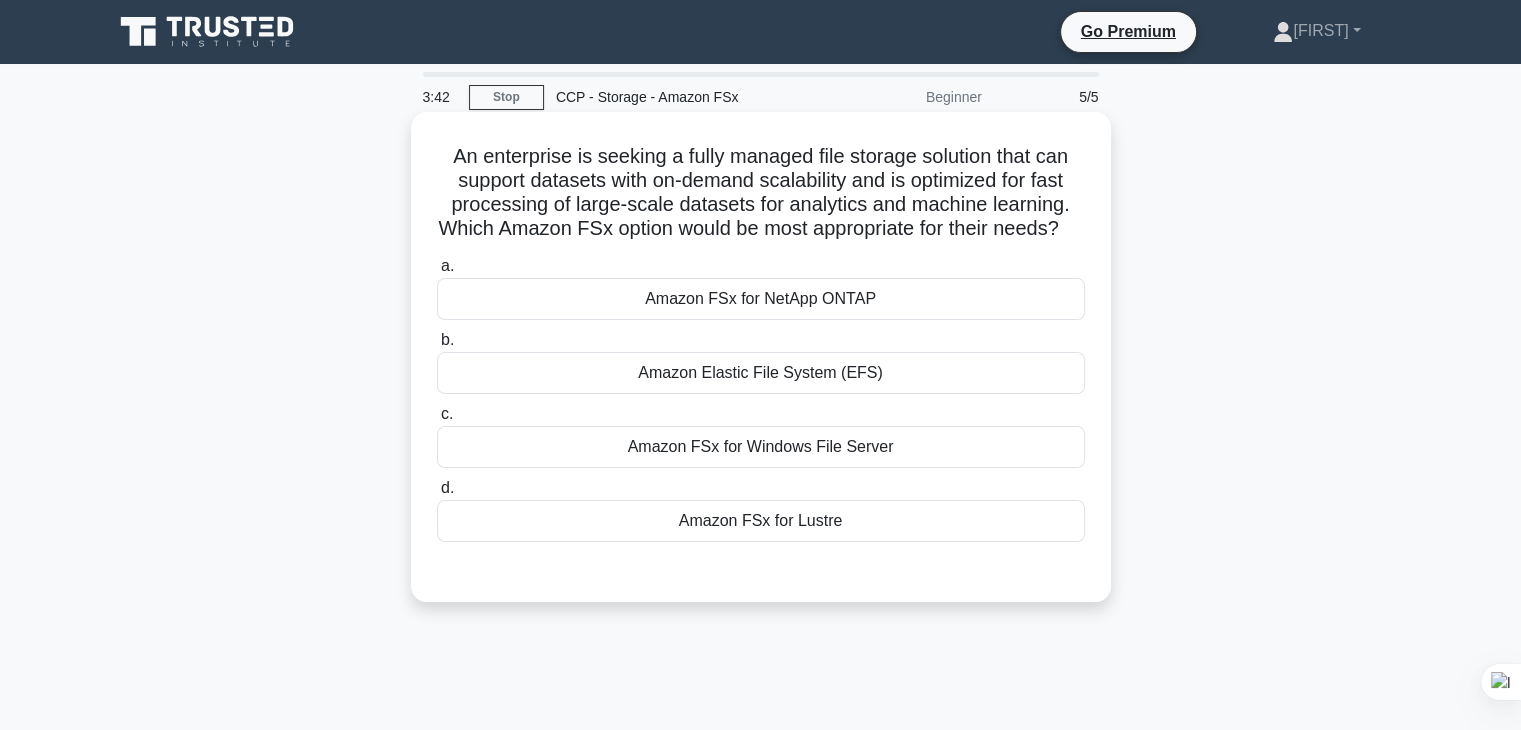 click on "Amazon FSx for Lustre" at bounding box center (761, 521) 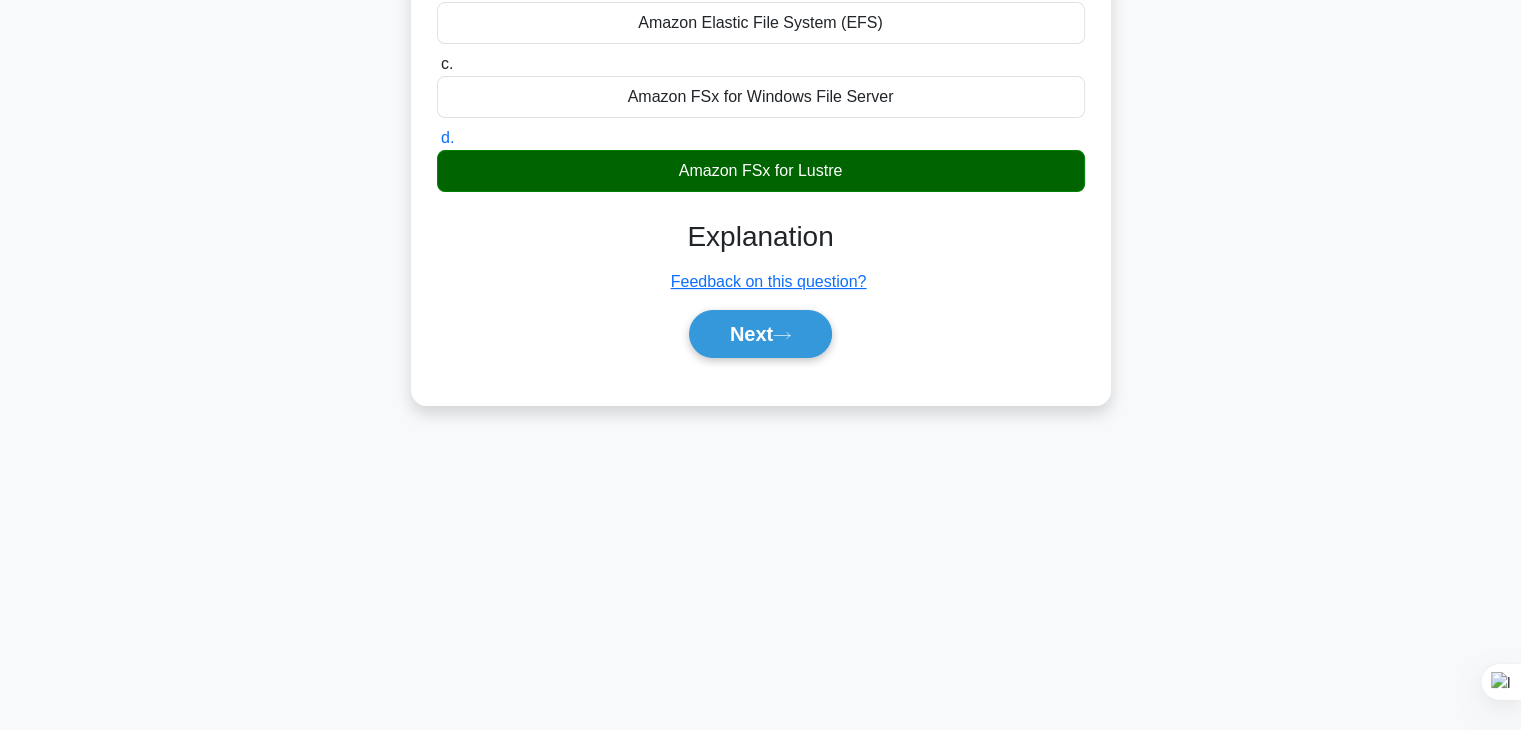 scroll, scrollTop: 350, scrollLeft: 0, axis: vertical 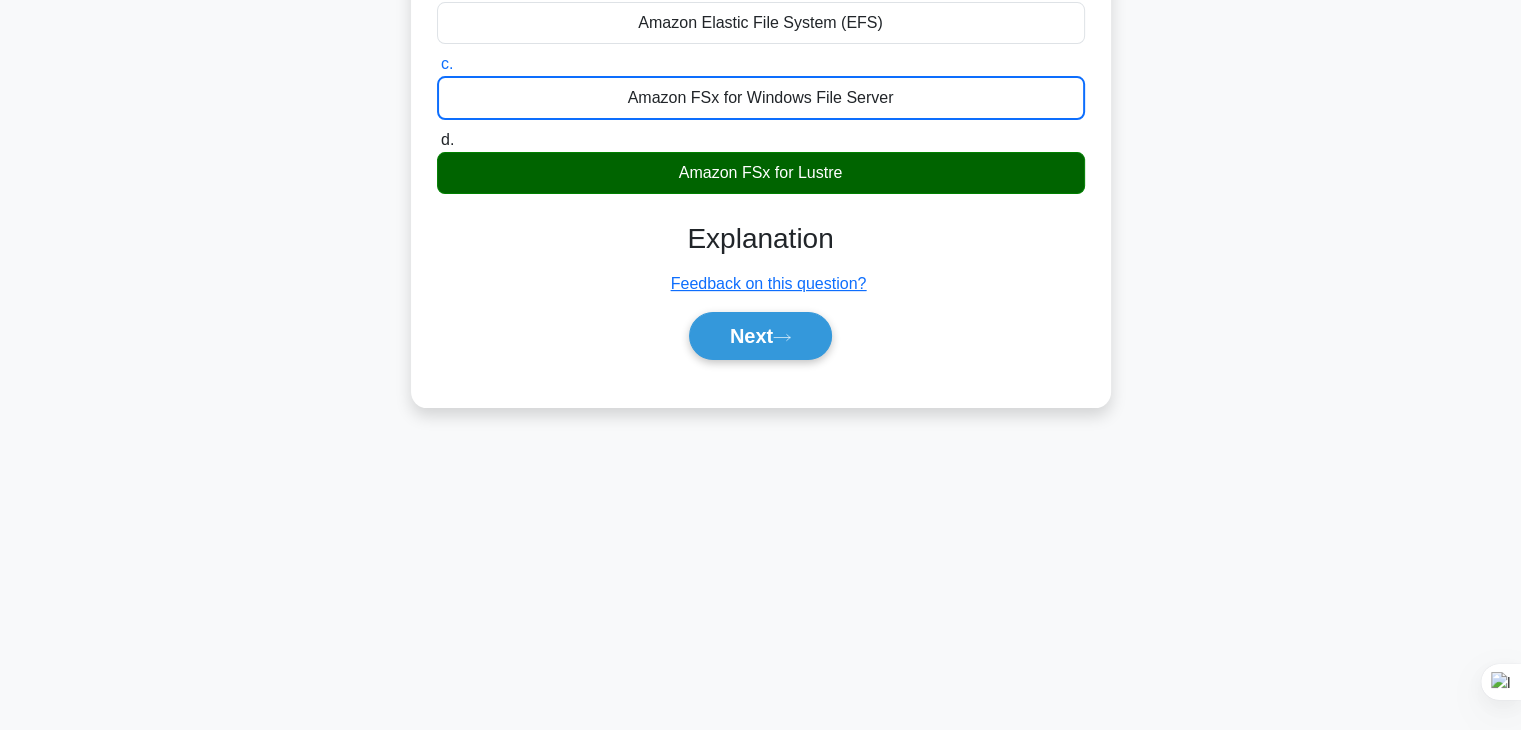 click on "Amazon FSx for Windows File Server" at bounding box center (761, 98) 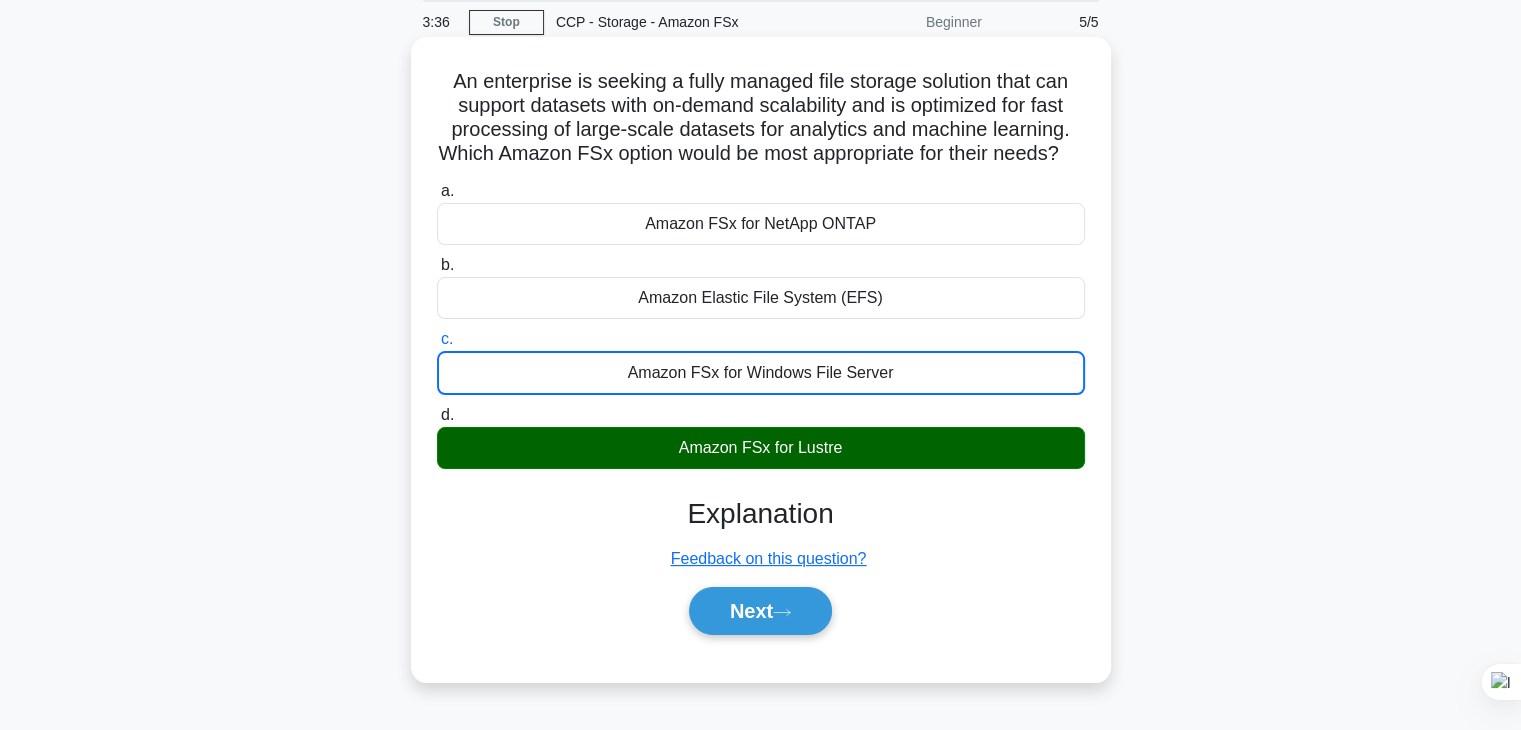 scroll, scrollTop: 74, scrollLeft: 0, axis: vertical 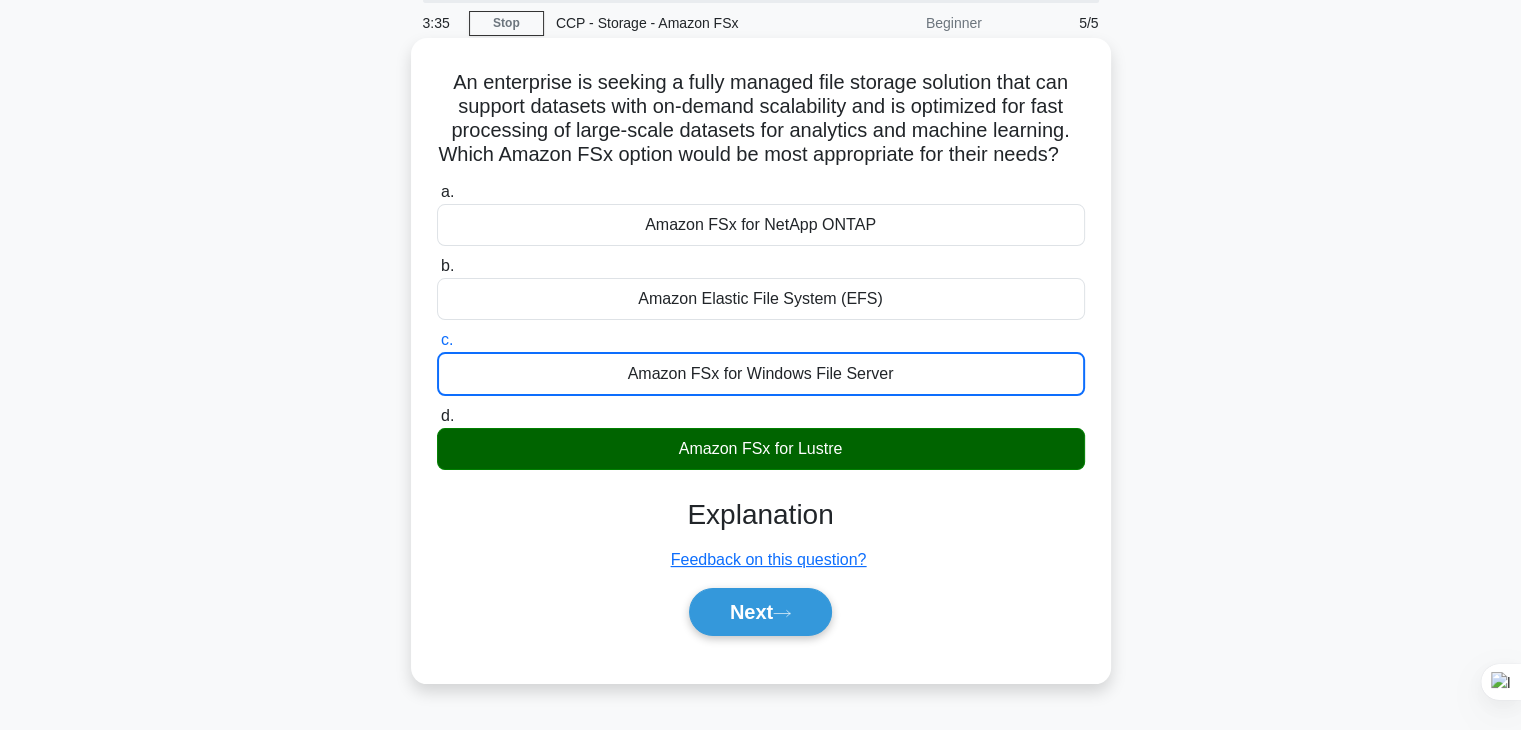 click on "Amazon FSx for NetApp ONTAP" at bounding box center [761, 225] 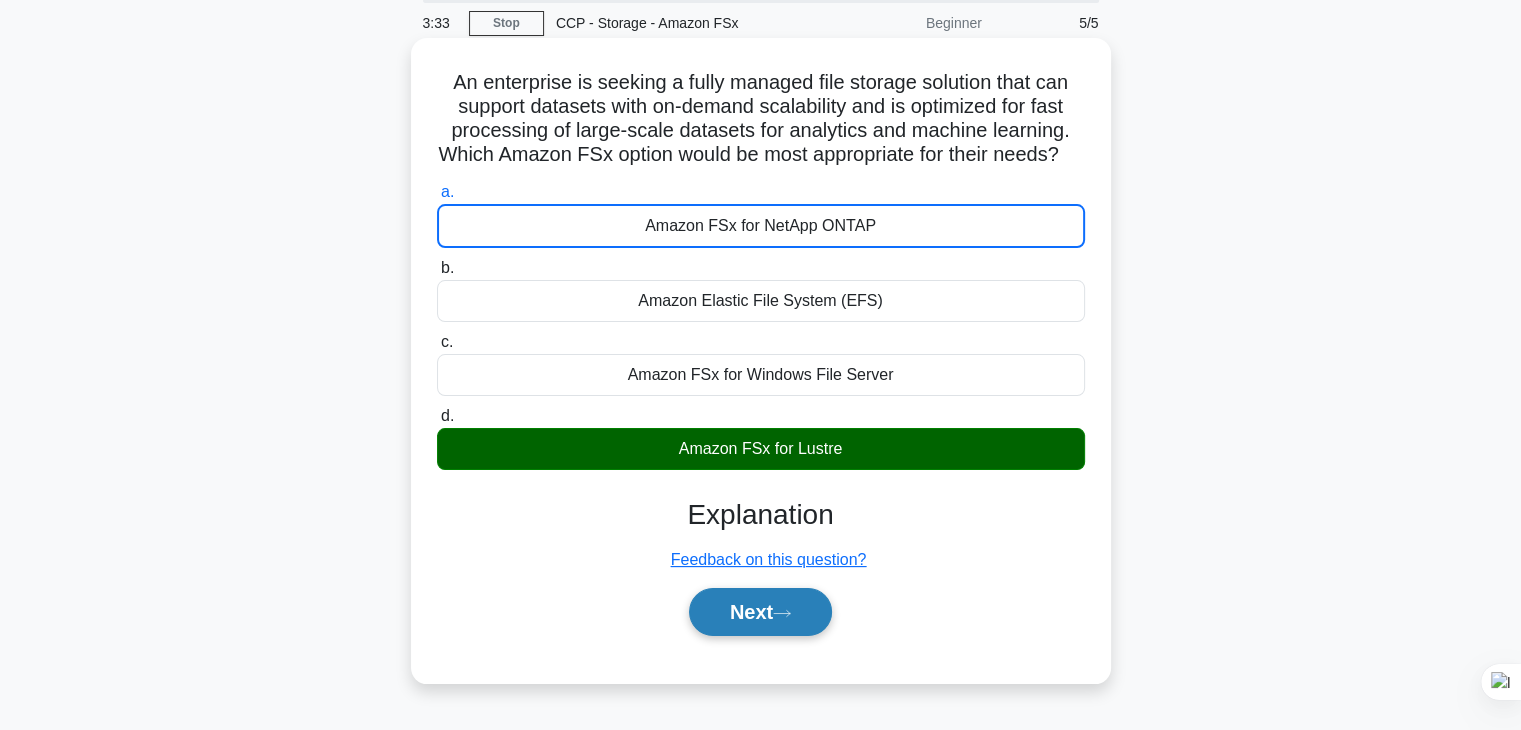 click on "Next" at bounding box center (760, 612) 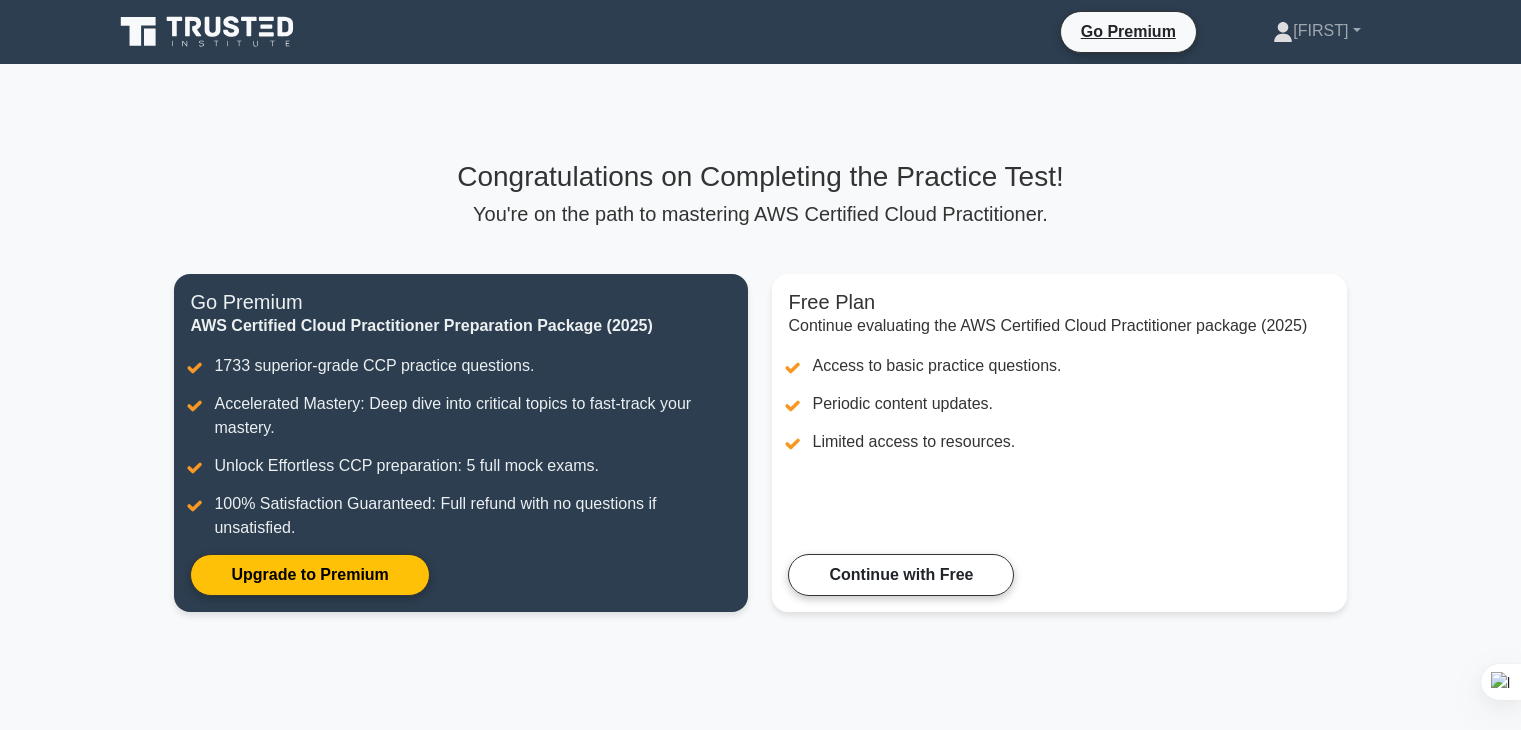 scroll, scrollTop: 0, scrollLeft: 0, axis: both 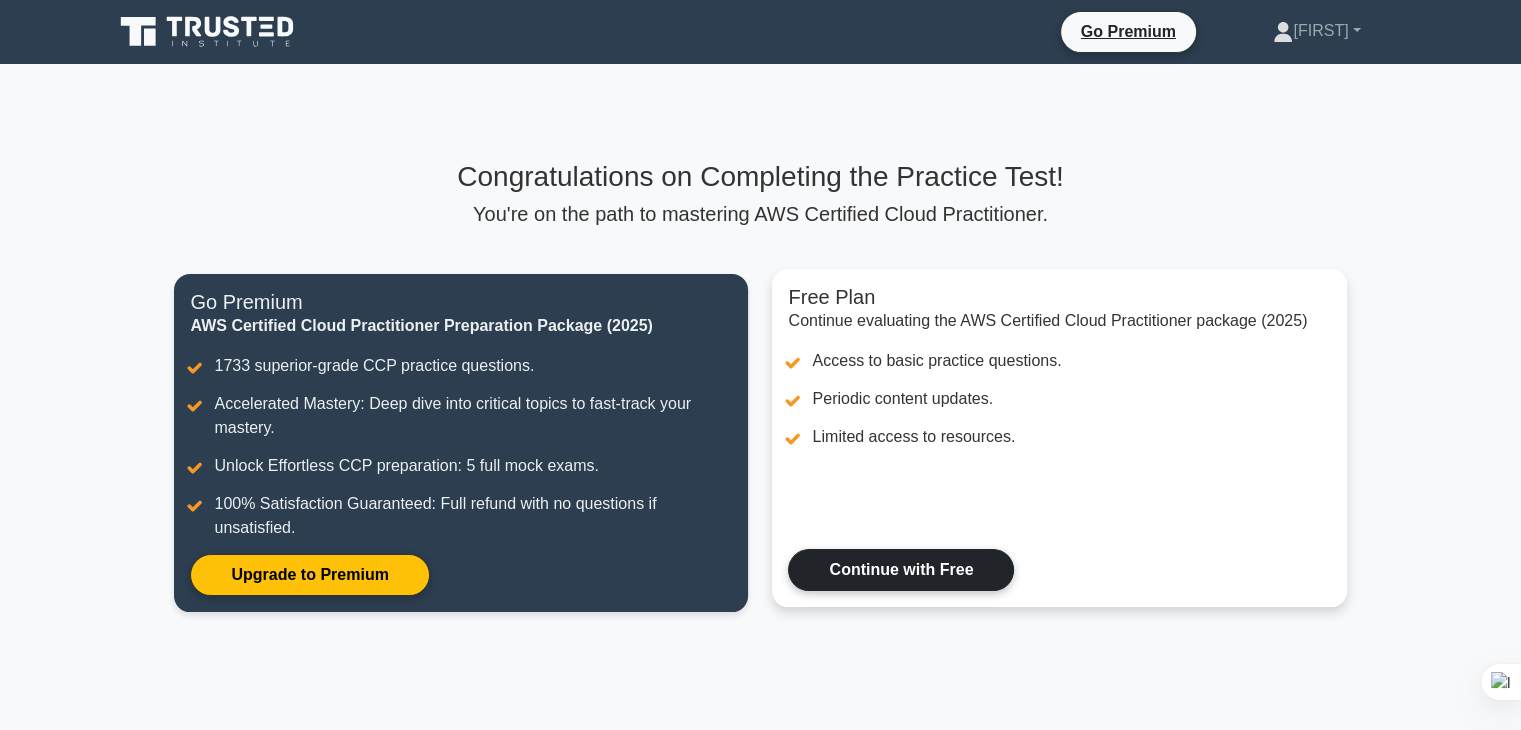 click on "Continue with Free" at bounding box center (901, 570) 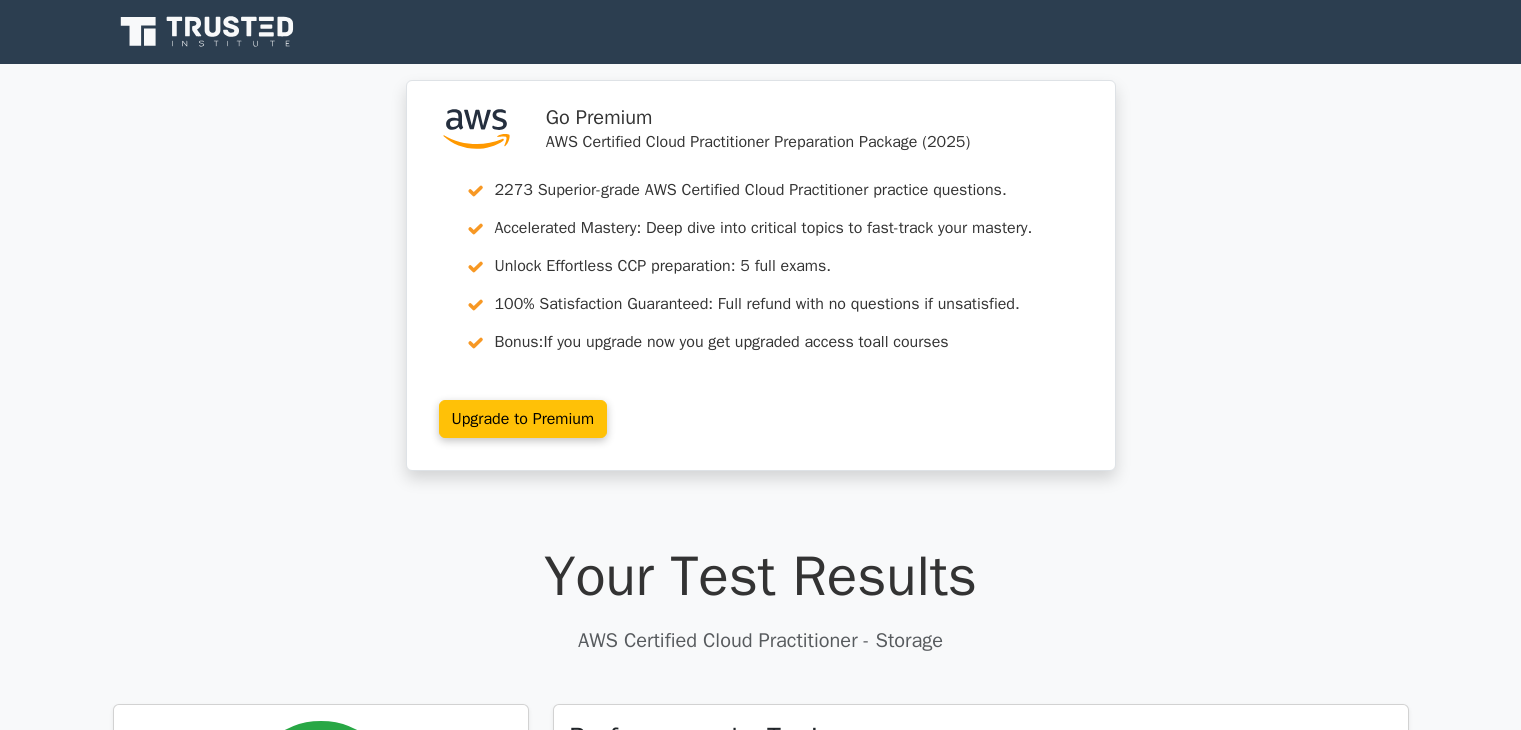 scroll, scrollTop: 0, scrollLeft: 0, axis: both 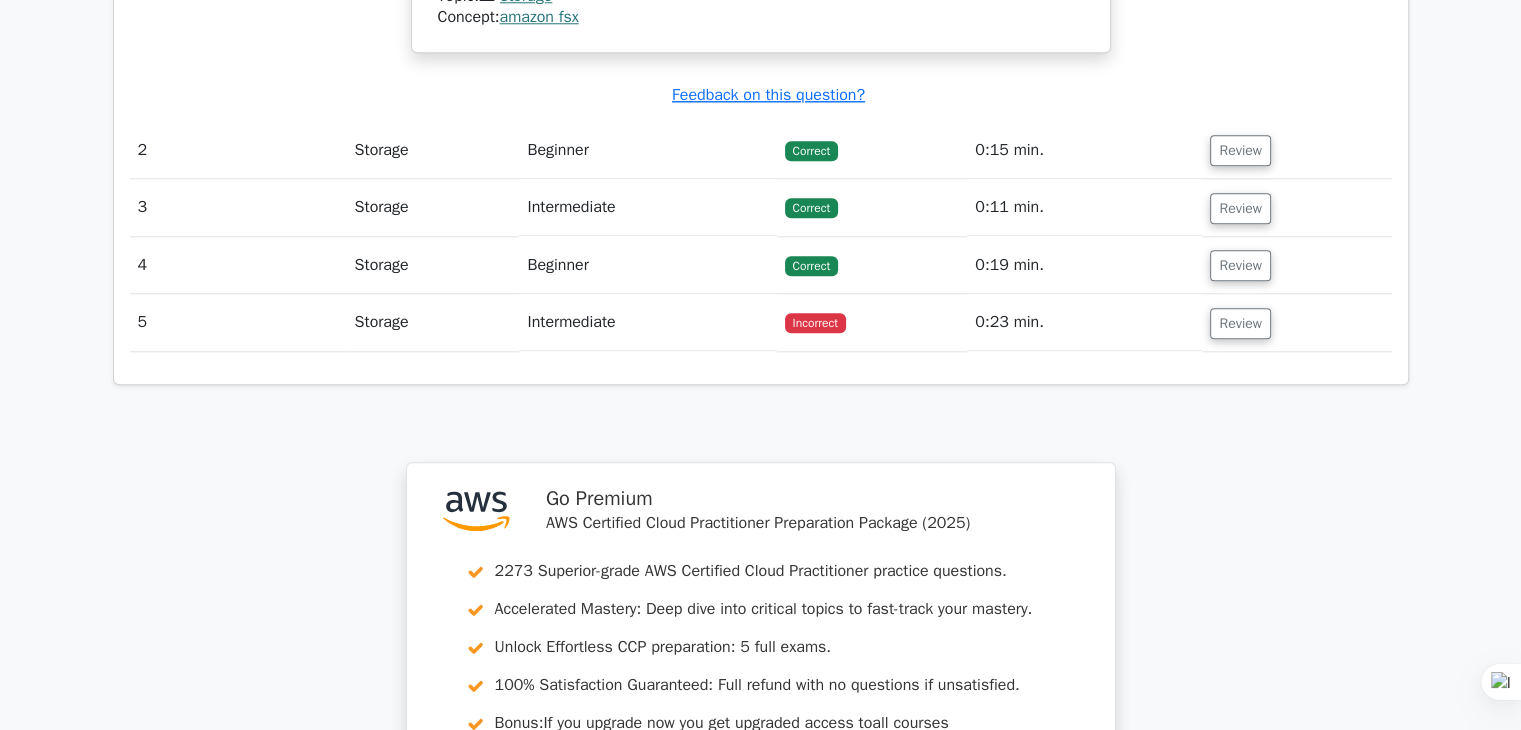 click on "Storage" at bounding box center (433, 322) 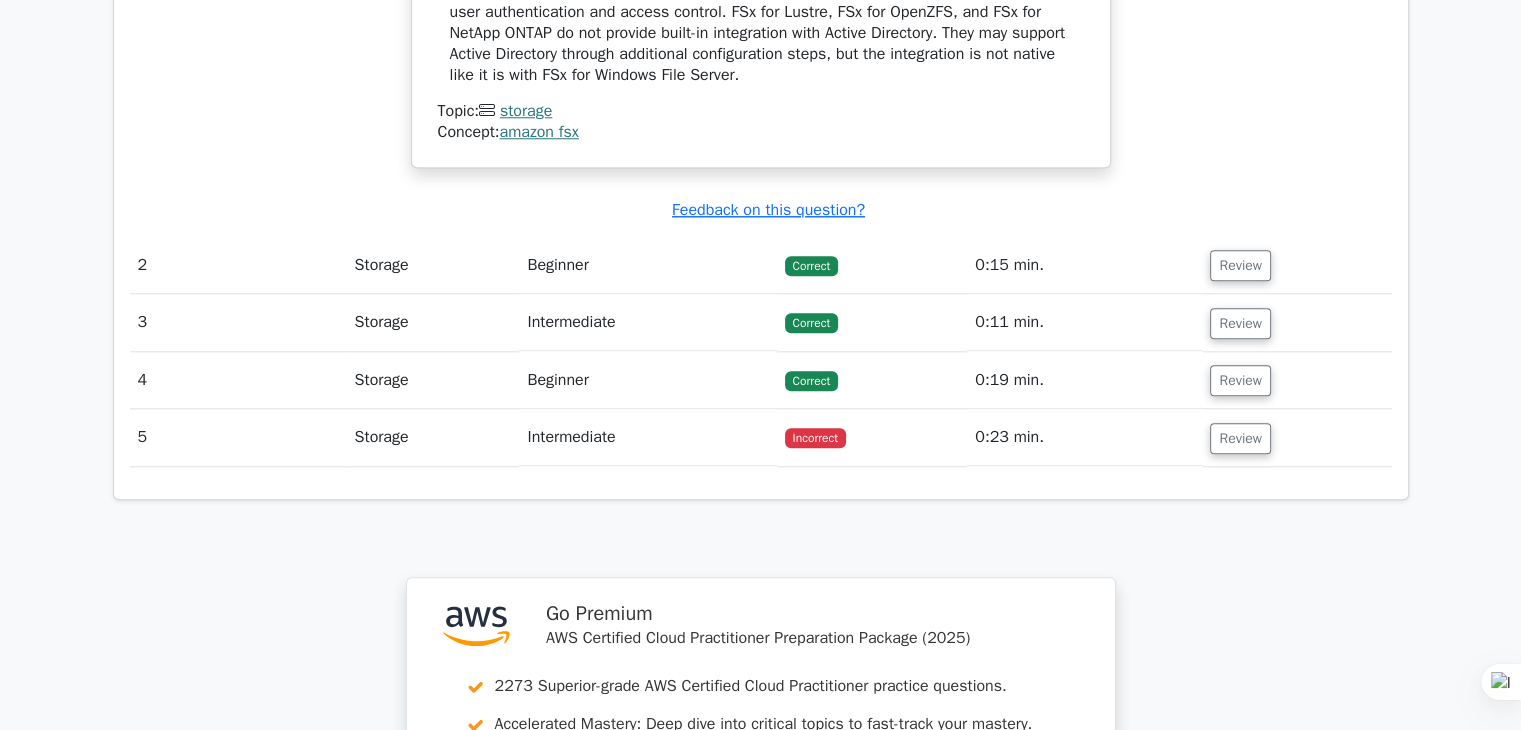 scroll, scrollTop: 1988, scrollLeft: 0, axis: vertical 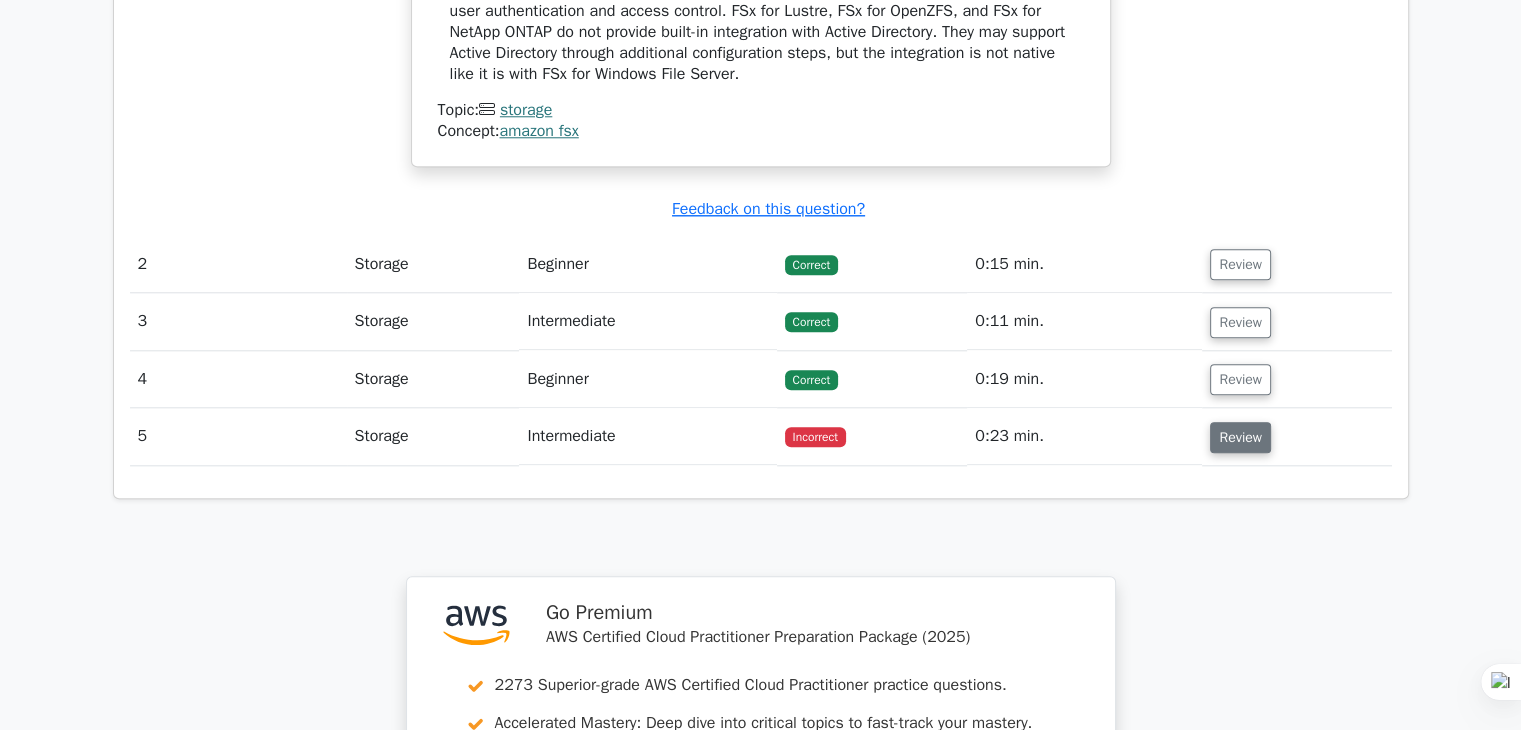 click on "Review" at bounding box center (1240, 437) 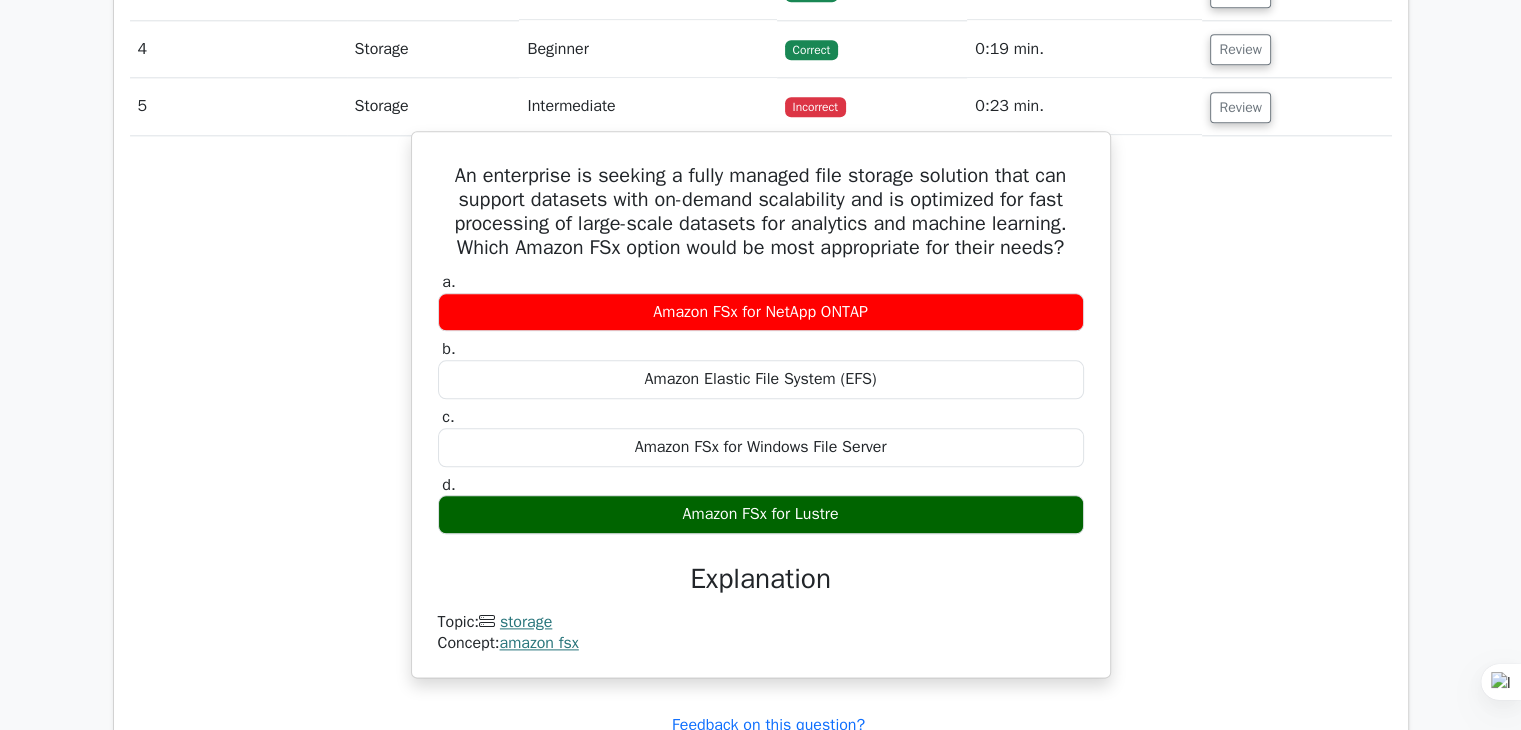 scroll, scrollTop: 2320, scrollLeft: 0, axis: vertical 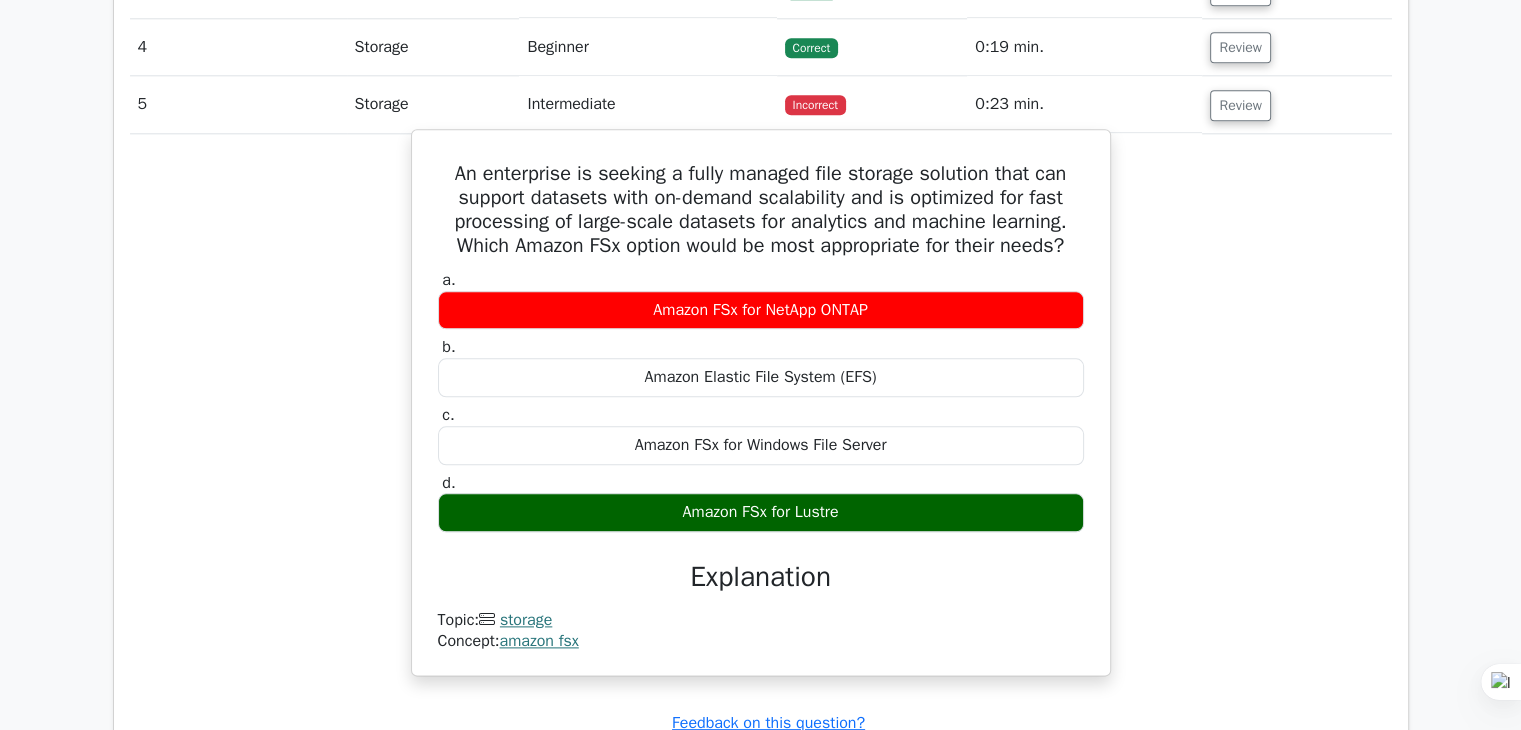 type 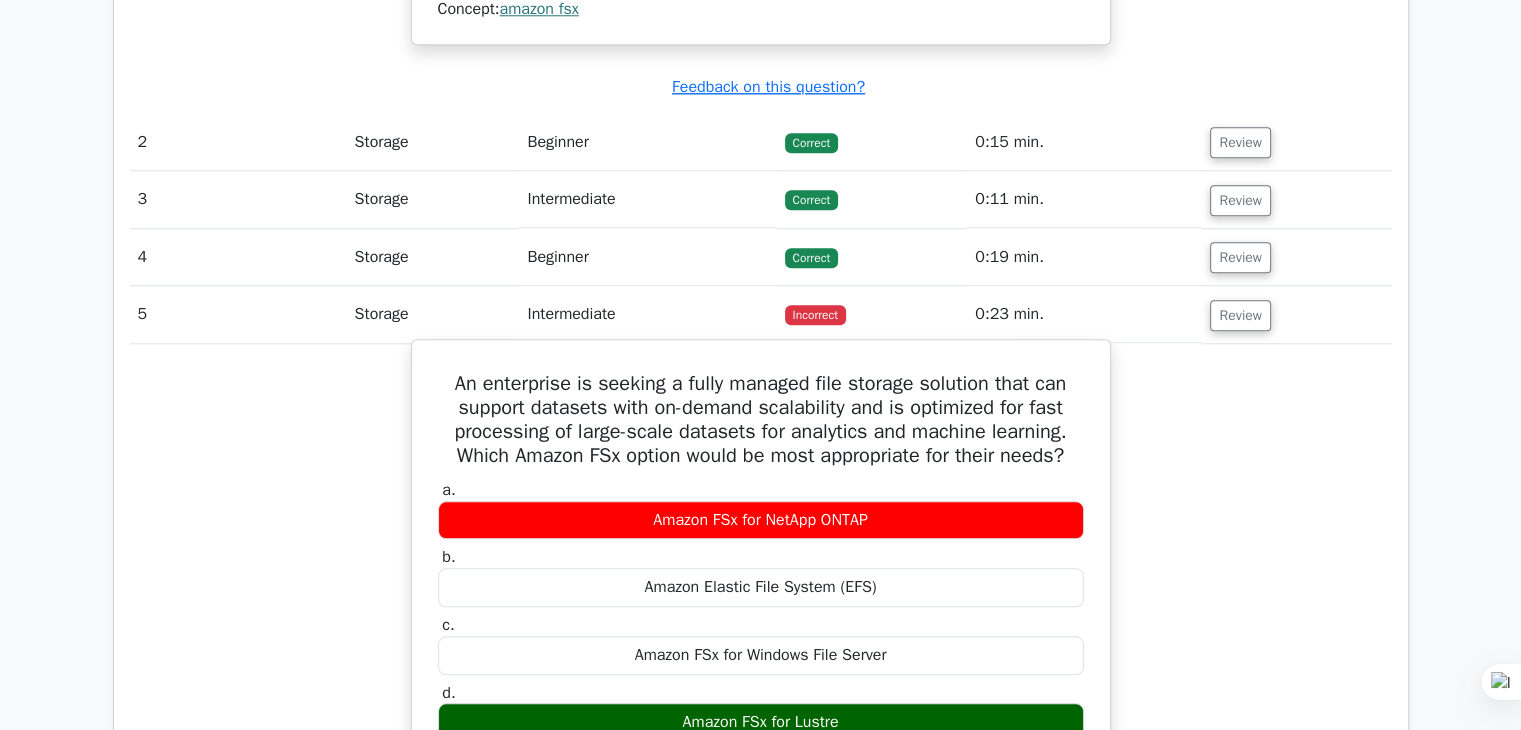 scroll, scrollTop: 2054, scrollLeft: 0, axis: vertical 